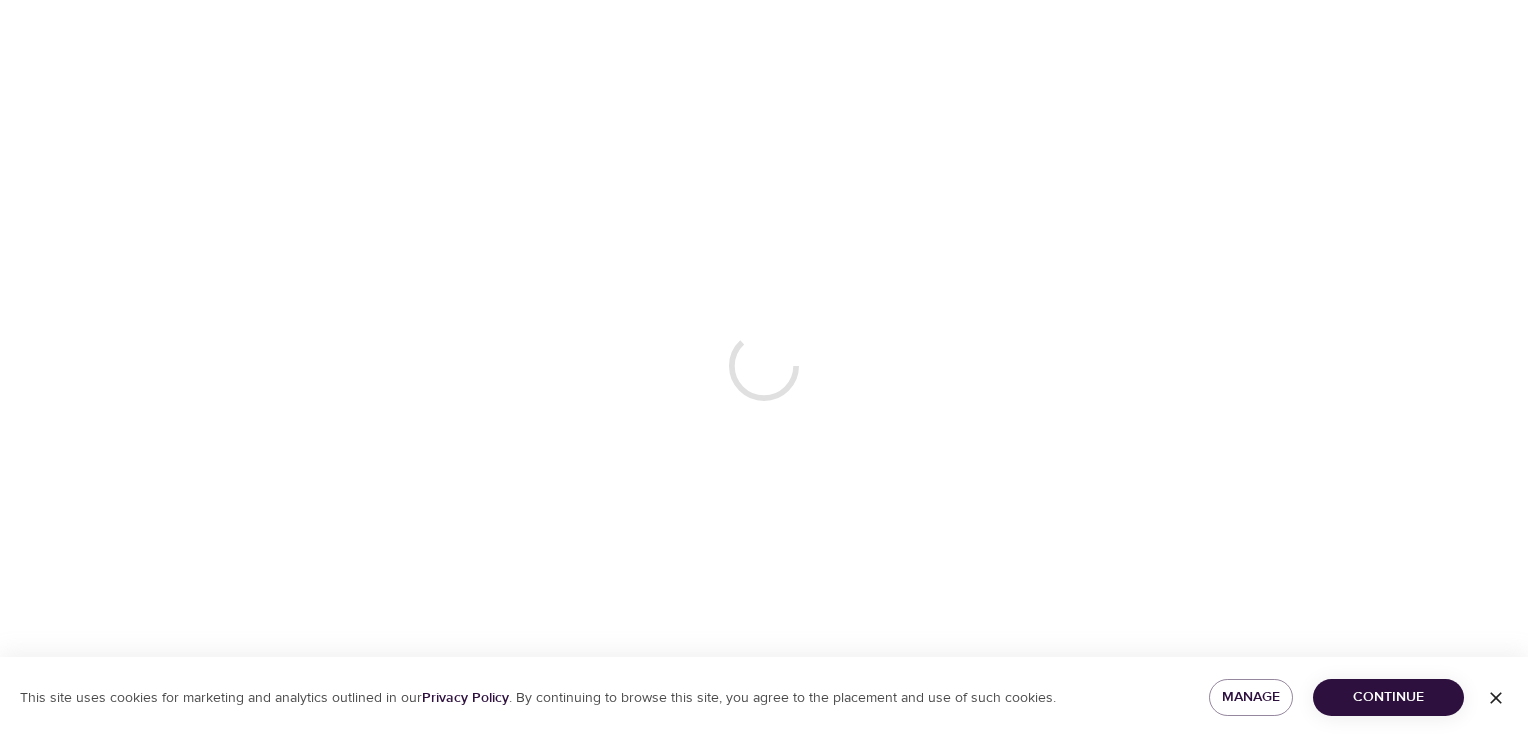 scroll, scrollTop: 0, scrollLeft: 0, axis: both 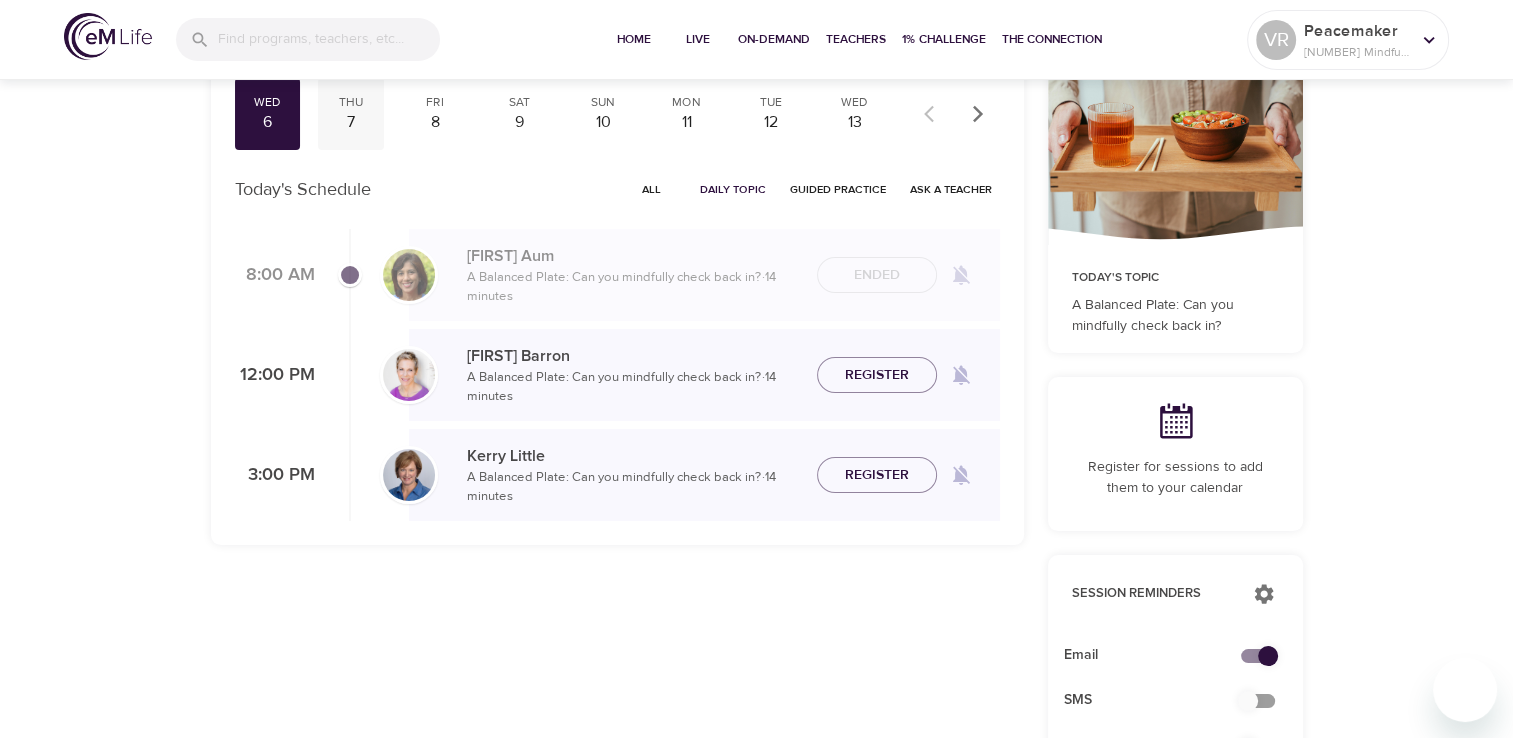 click on "7" at bounding box center (351, 122) 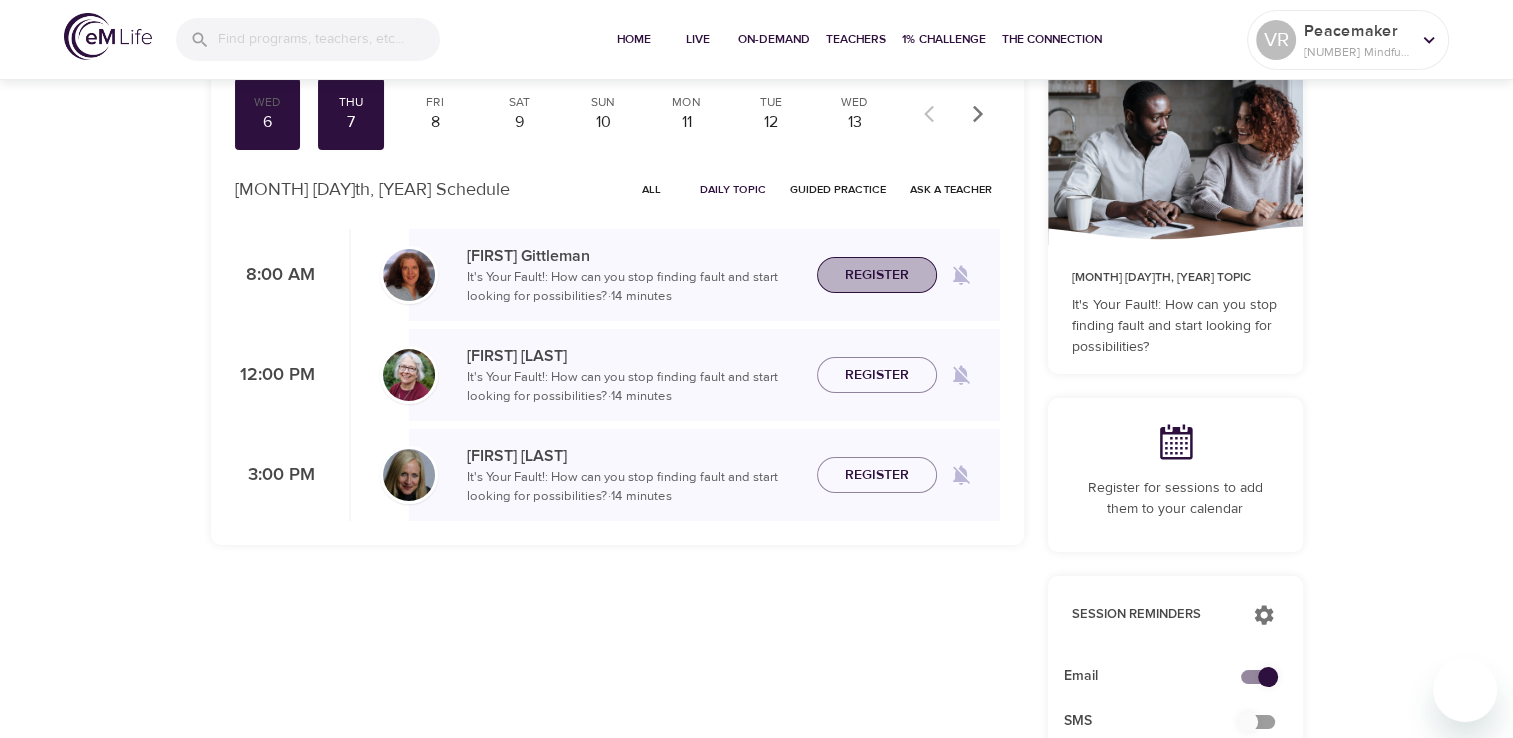 click on "Register" at bounding box center [877, 275] 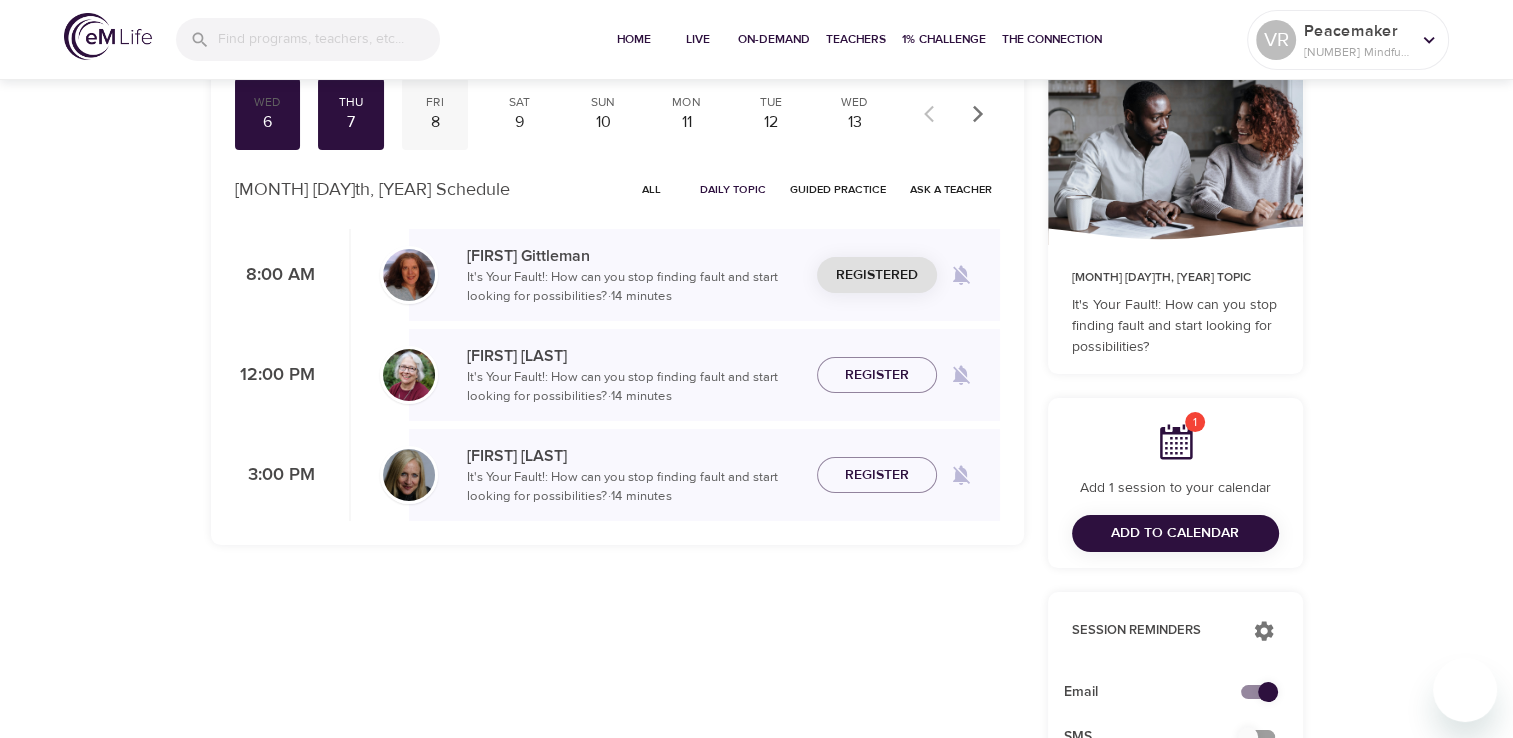 click on "Fri" at bounding box center (435, 102) 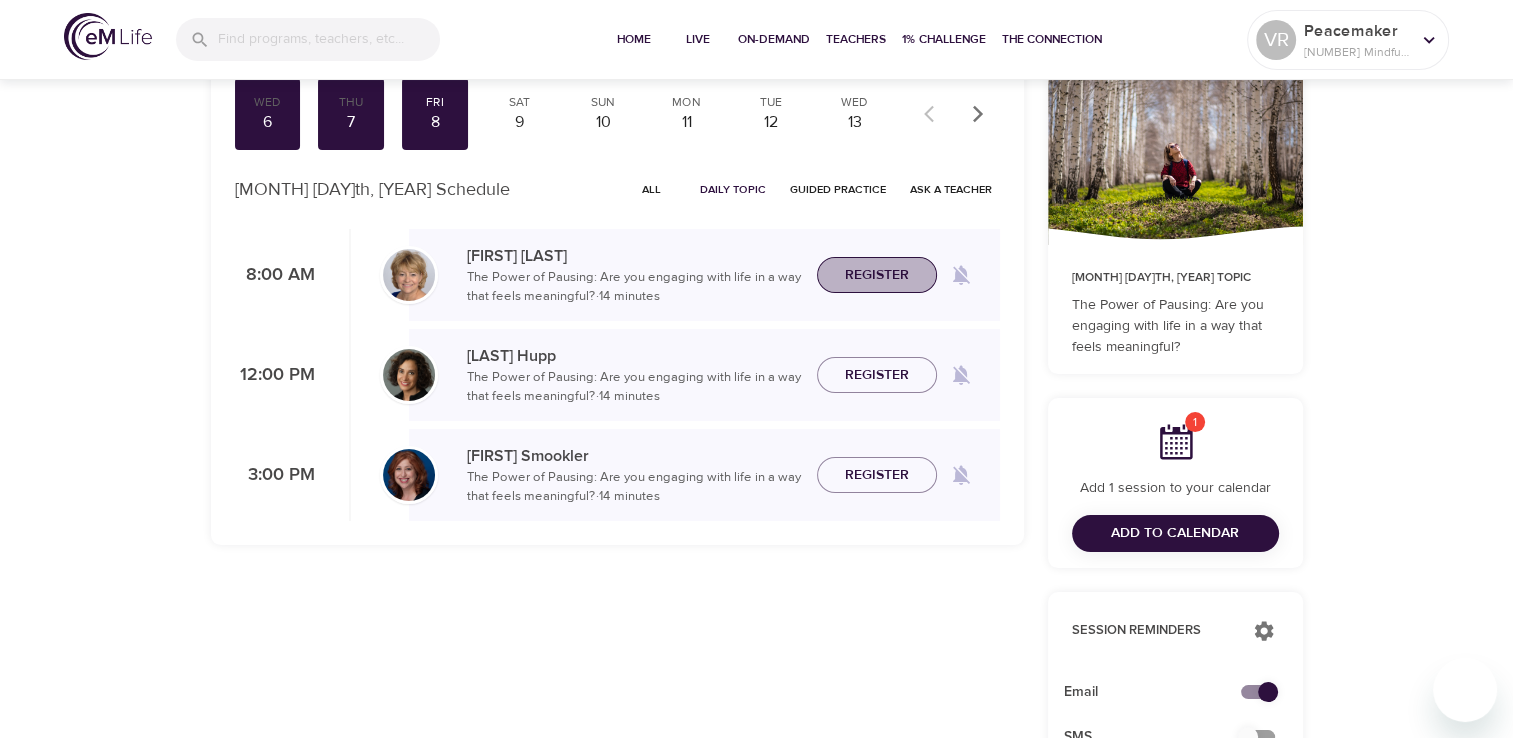 click on "Register" at bounding box center (877, 275) 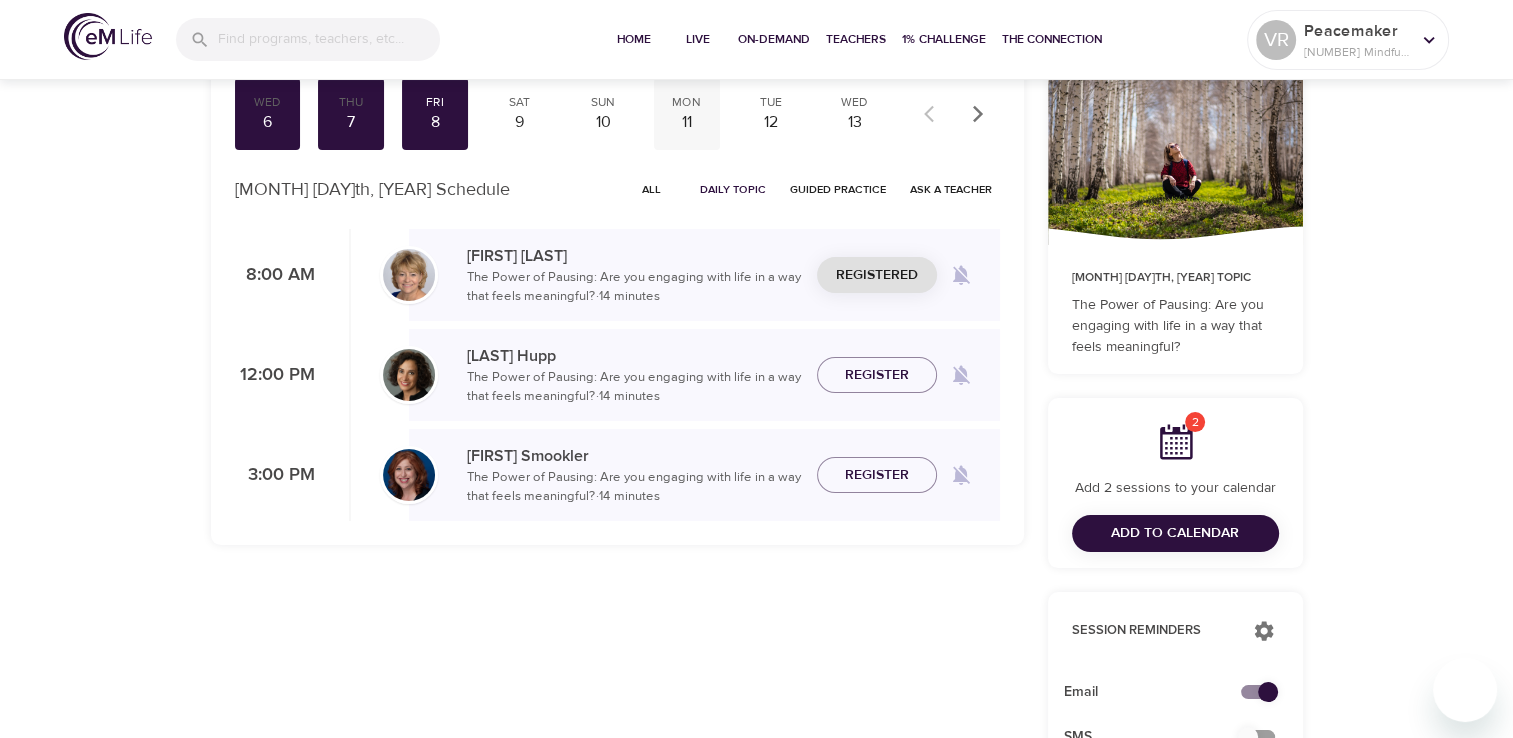 click on "11" at bounding box center (687, 122) 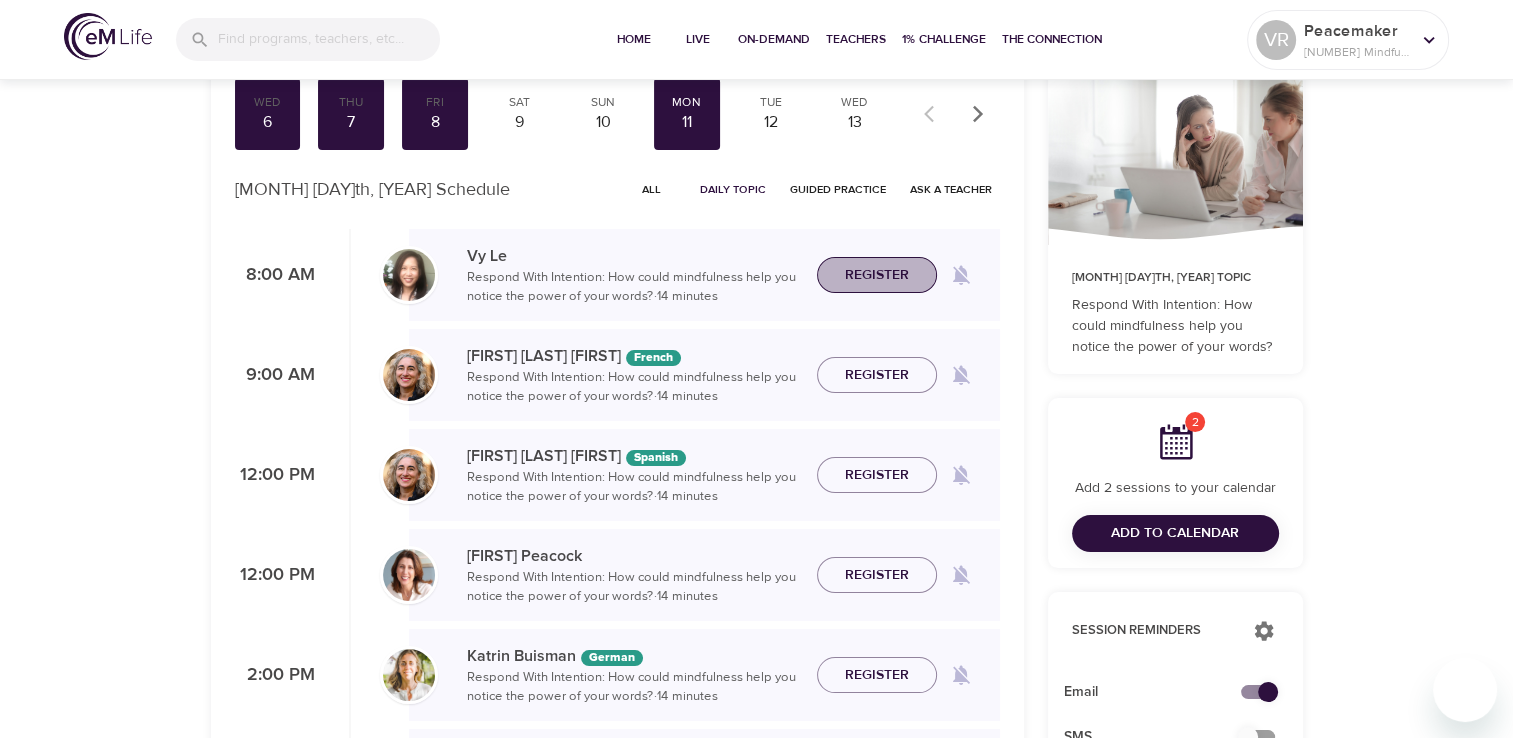 click on "Register" at bounding box center (877, 275) 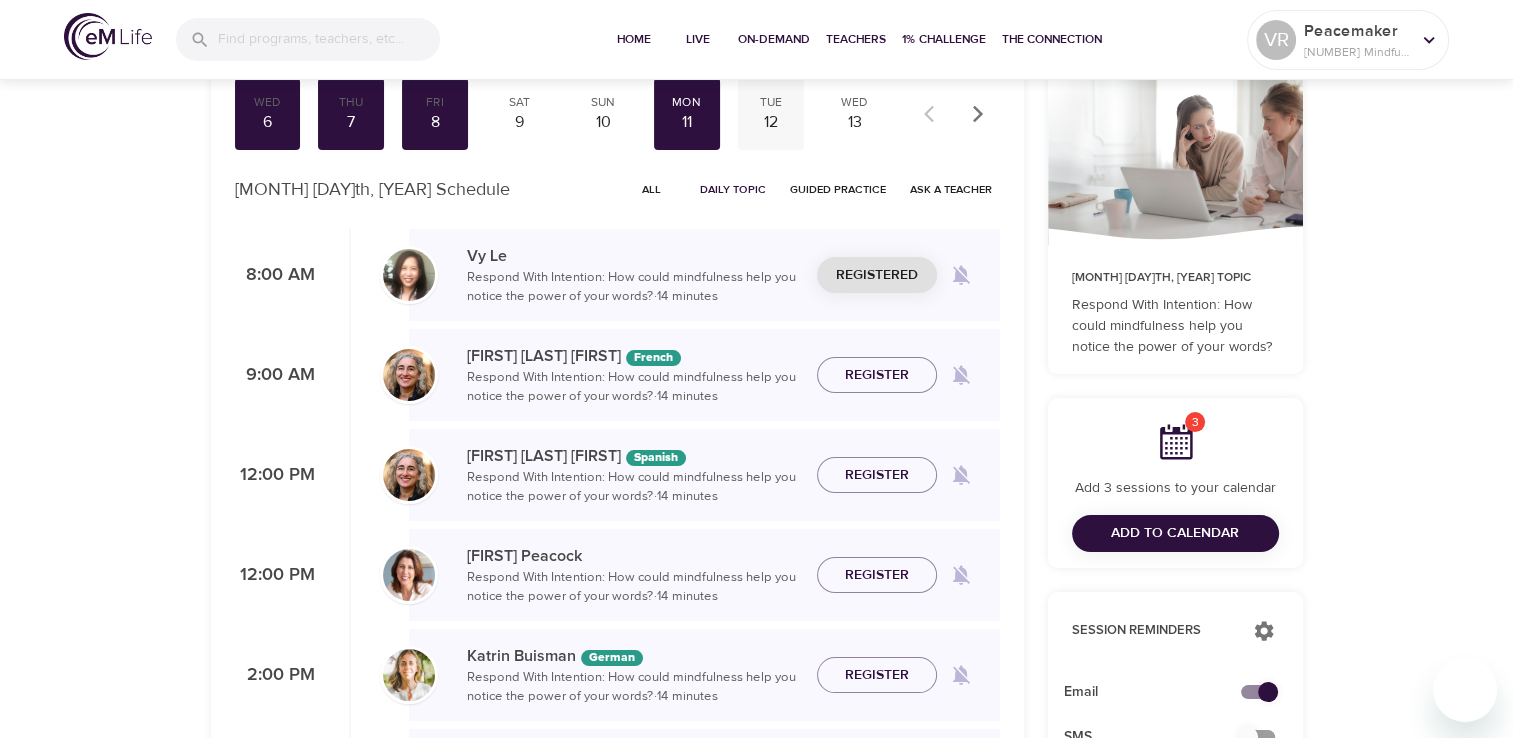 click on "12" at bounding box center (771, 122) 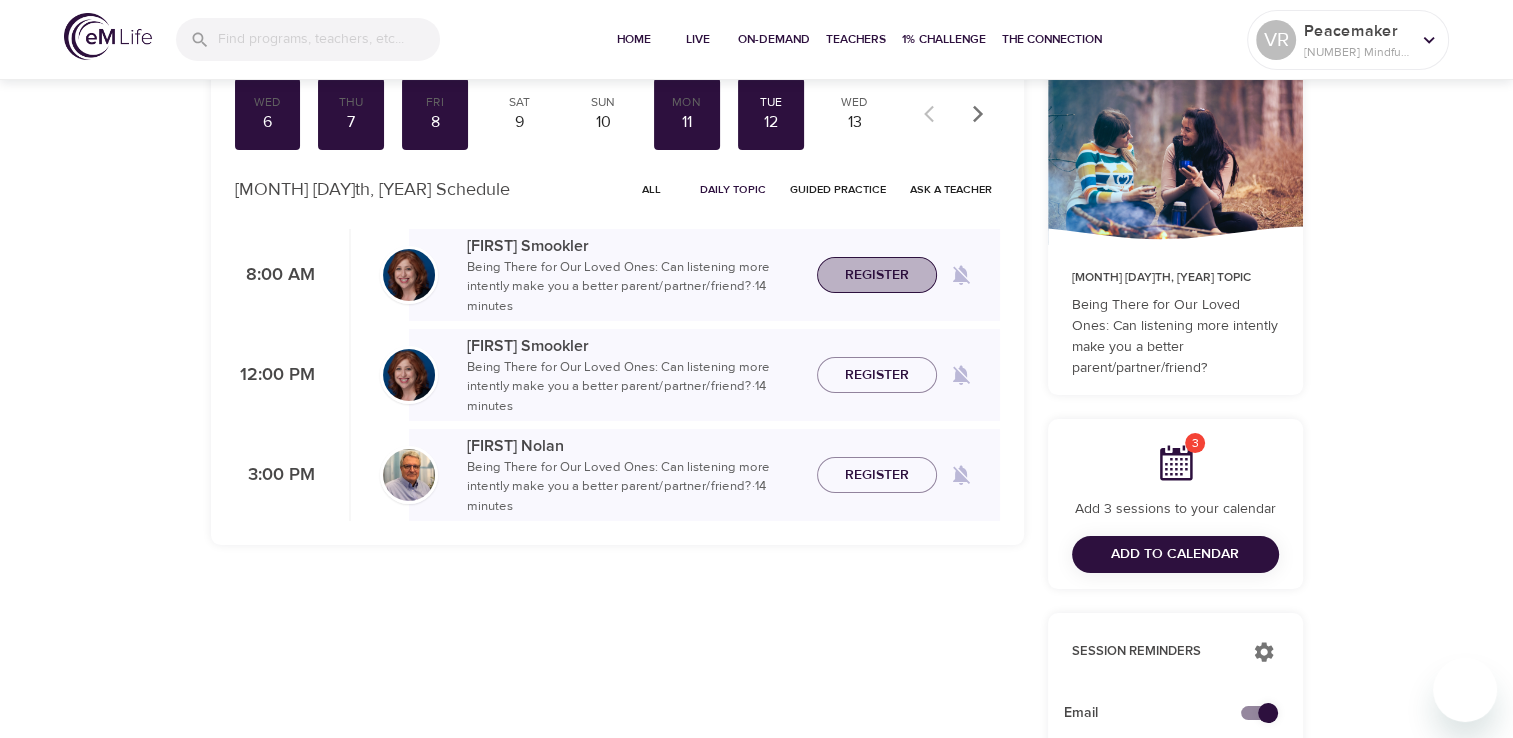 click on "Register" at bounding box center (877, 275) 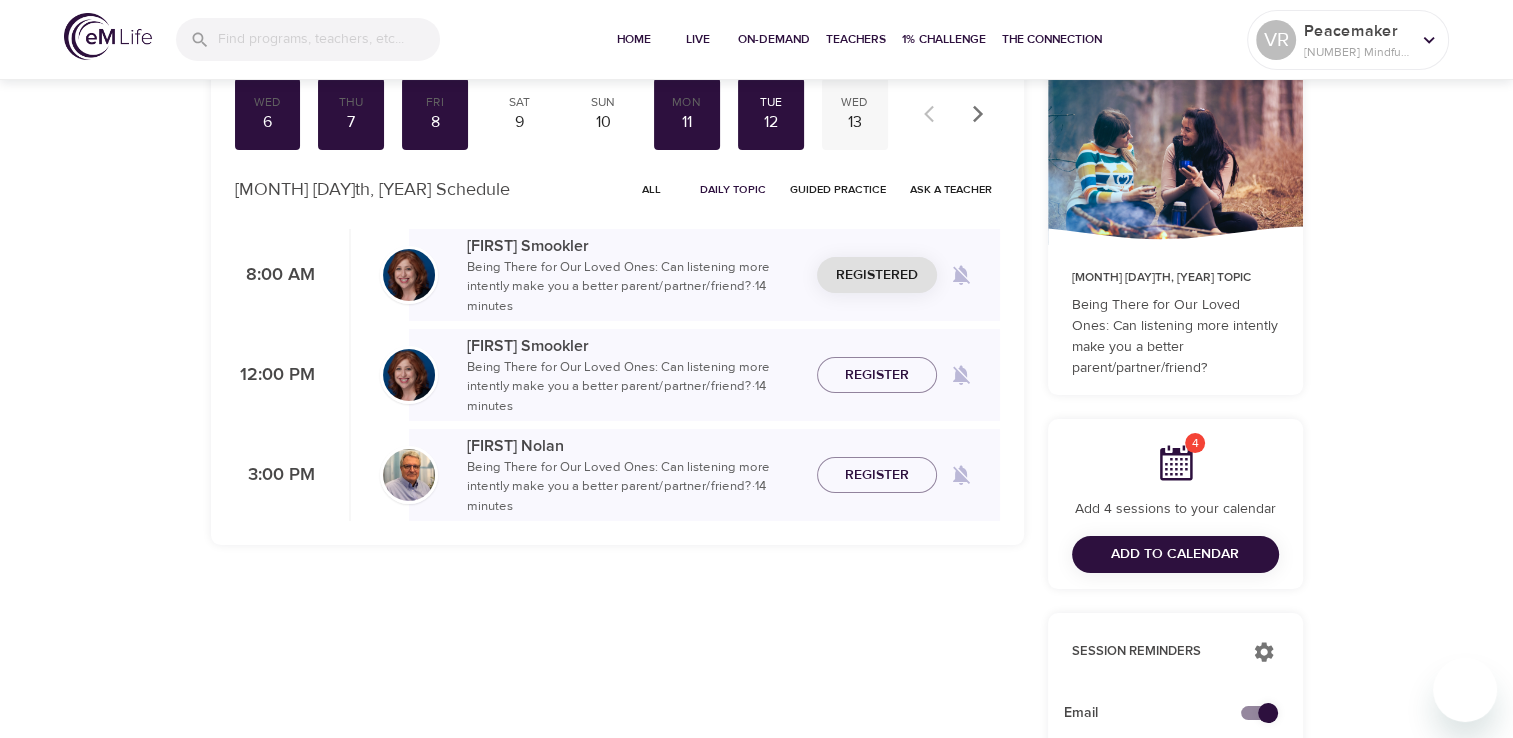 click on "13" at bounding box center (855, 122) 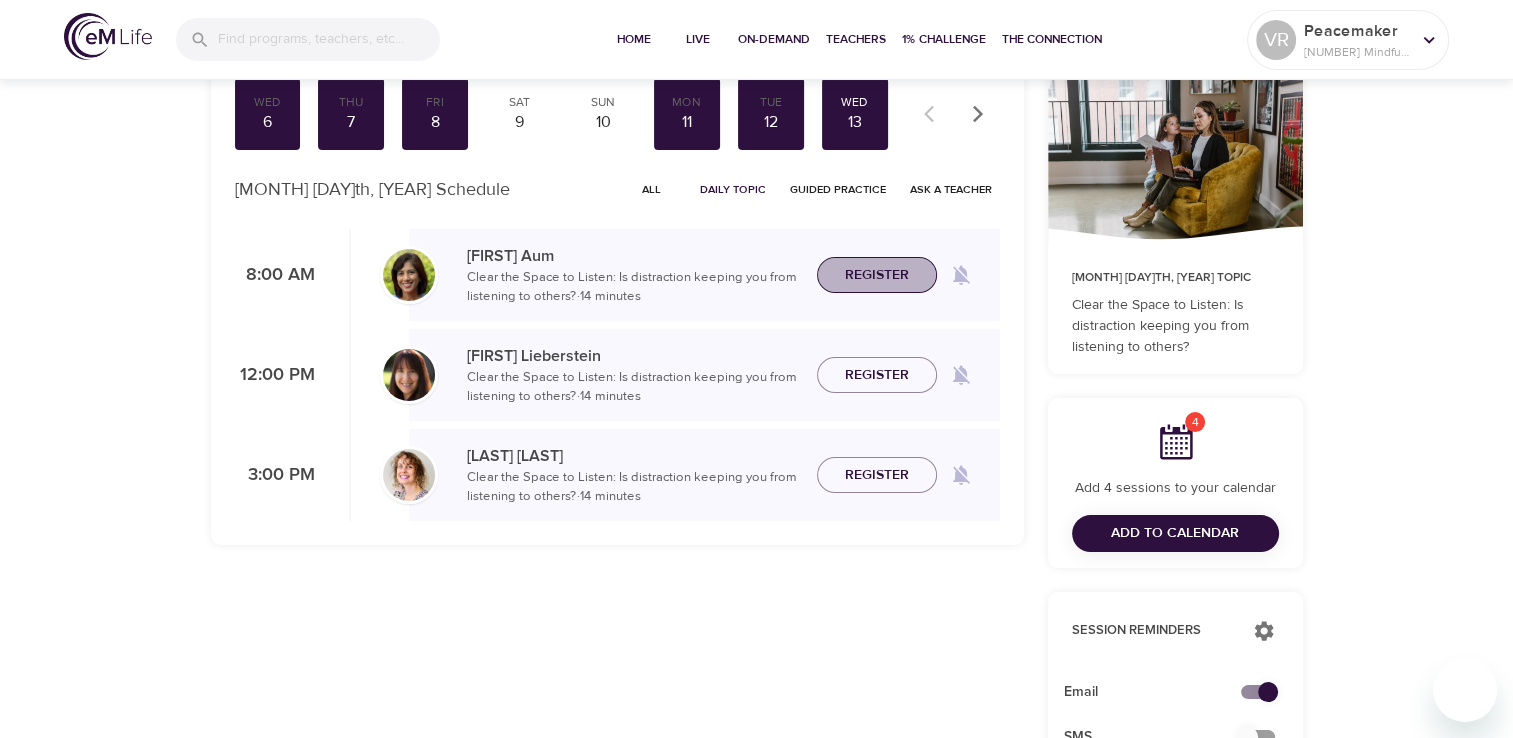 click on "Register" at bounding box center (877, 275) 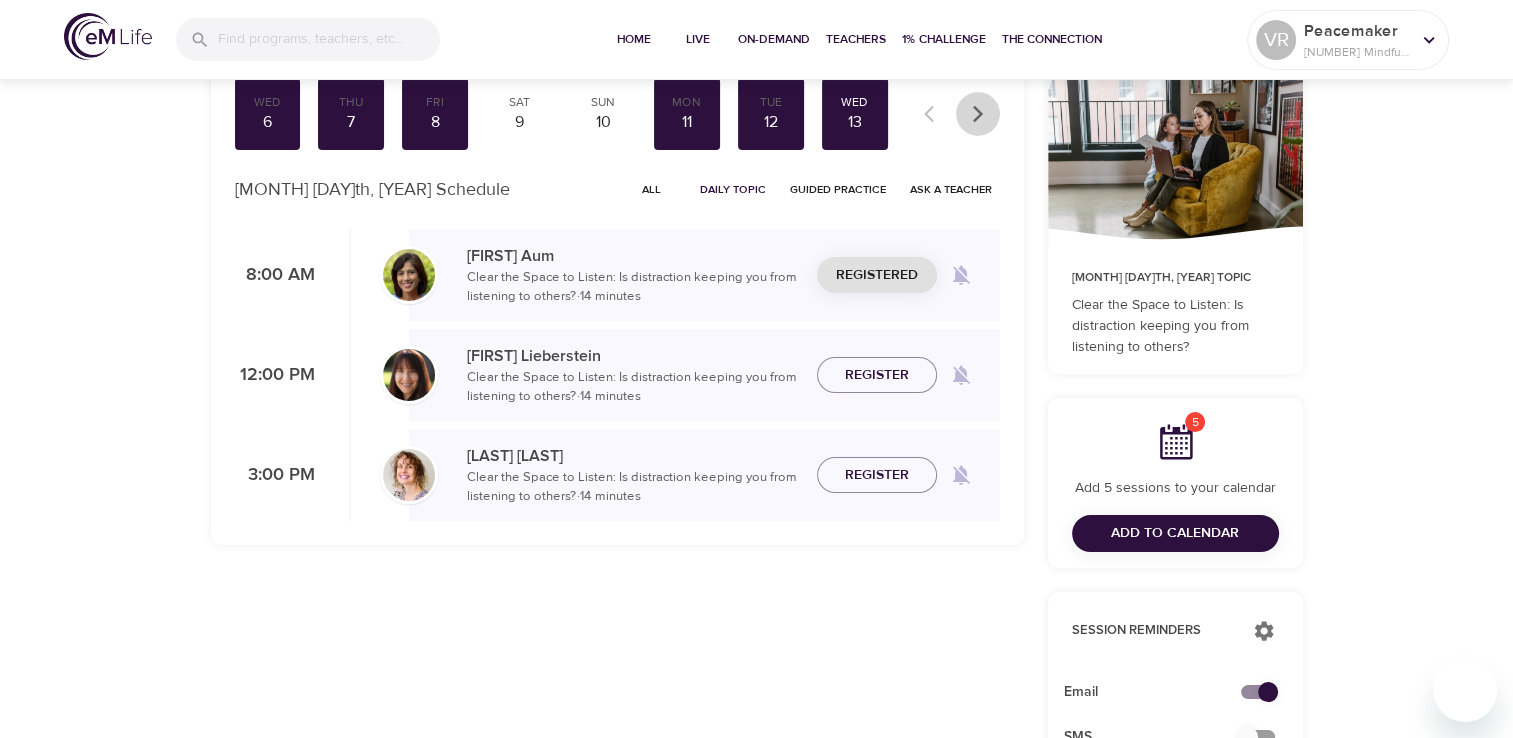 click 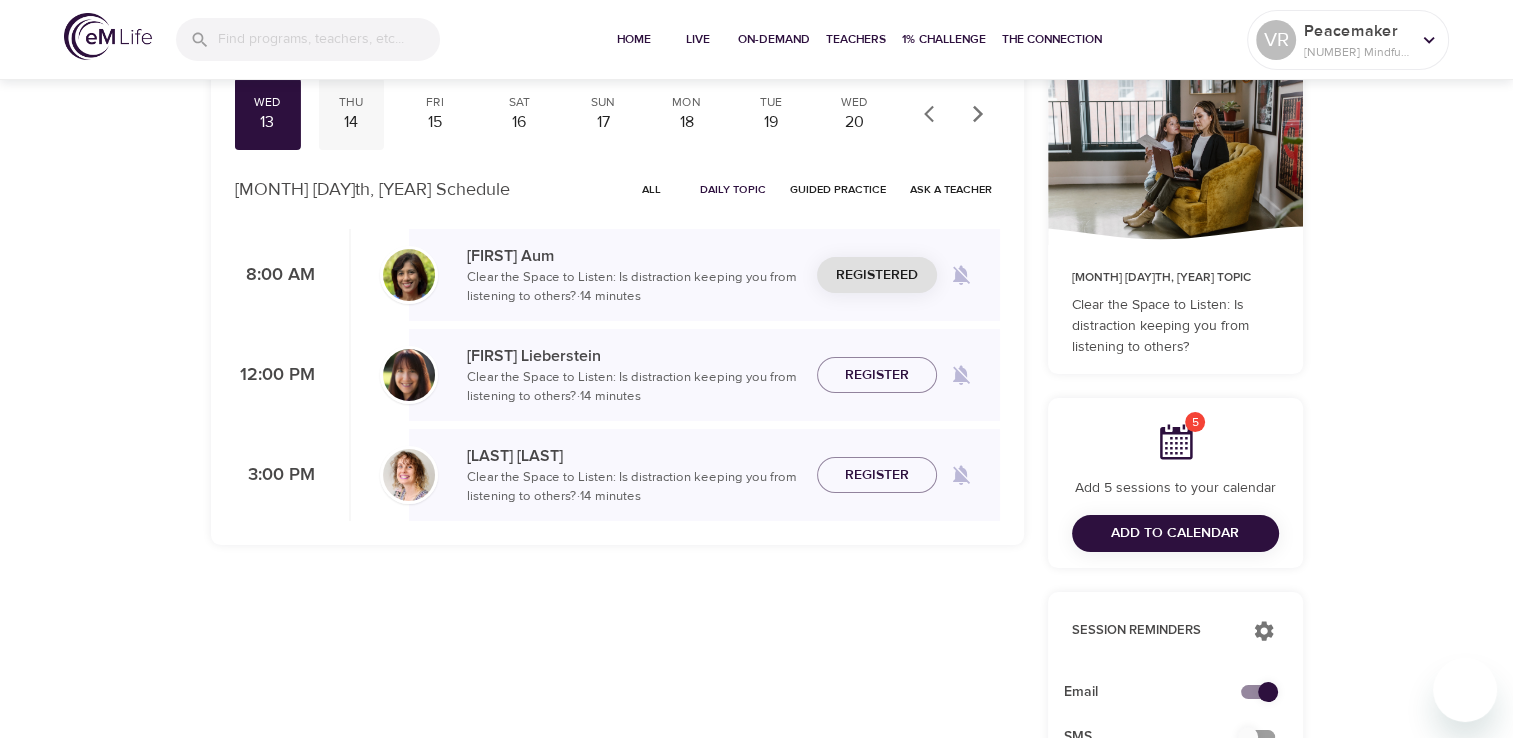 click on "14" at bounding box center (351, 122) 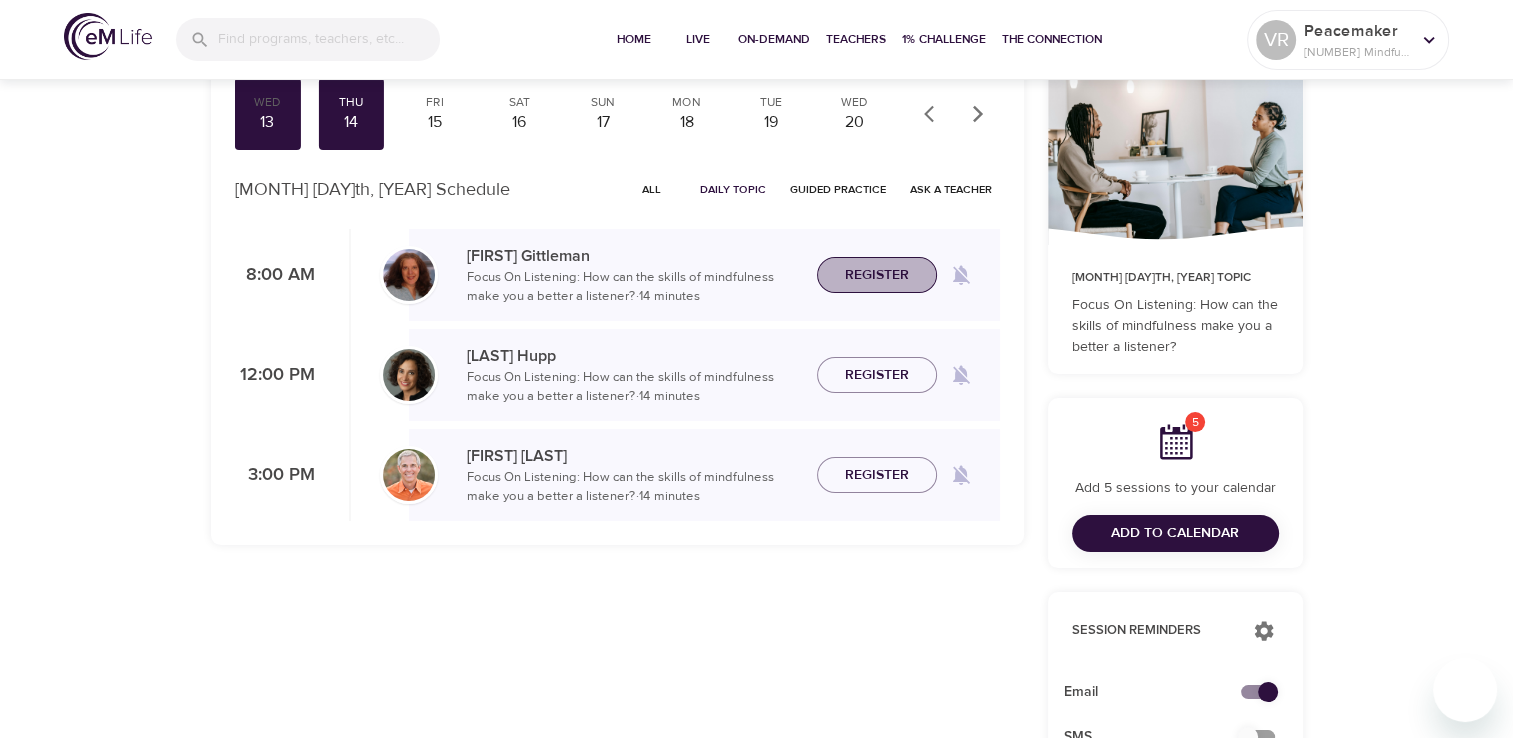click on "Register" at bounding box center [877, 275] 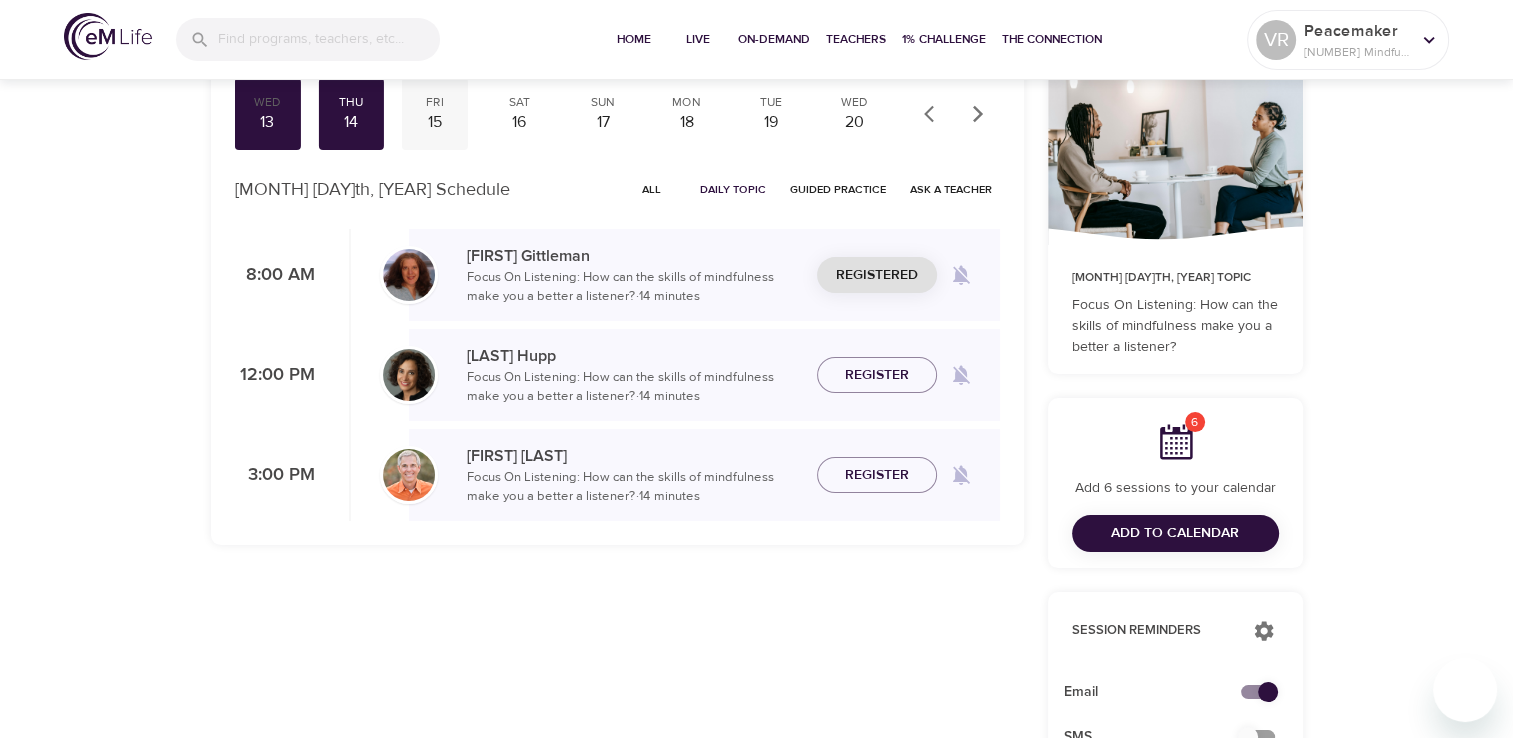 click on "15" at bounding box center (435, 122) 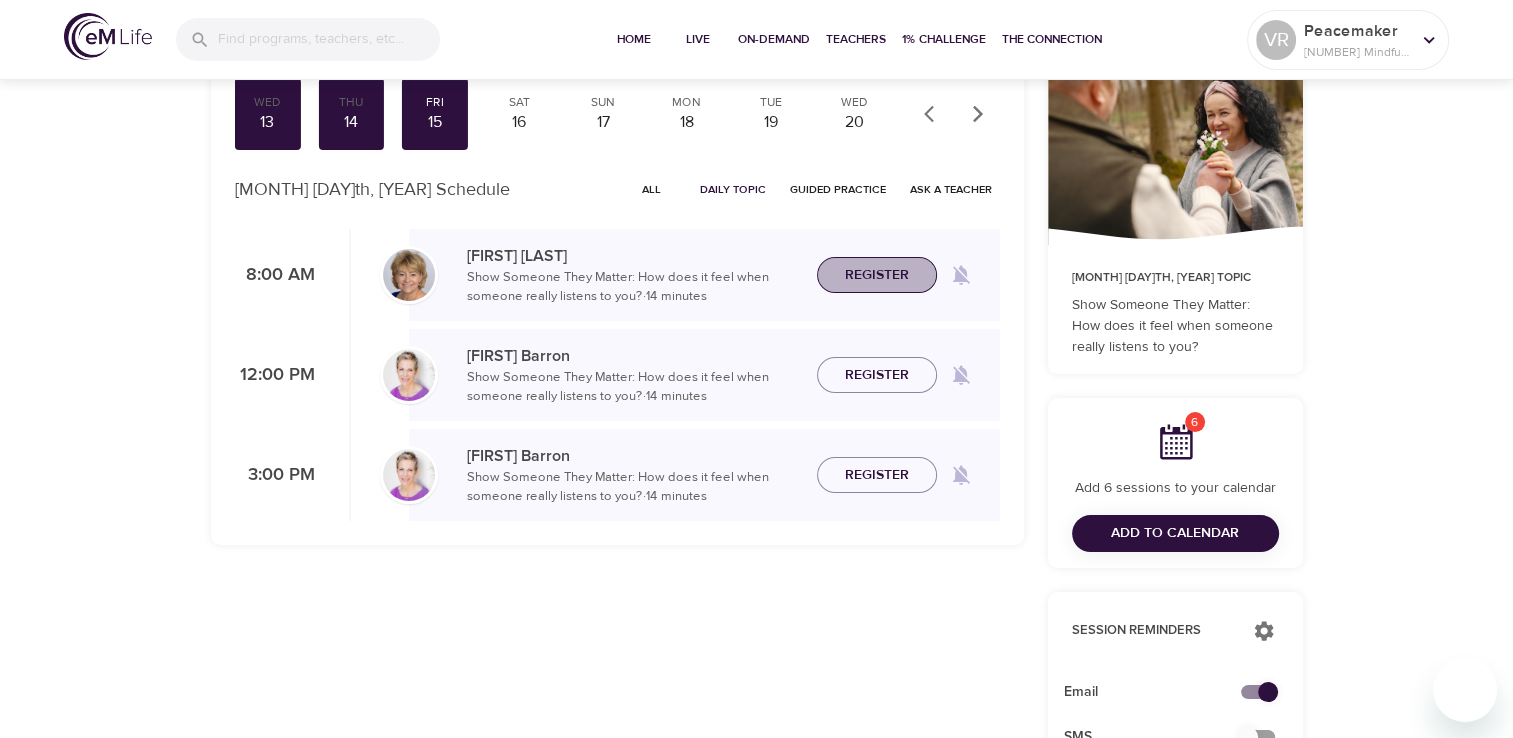 click on "Register" at bounding box center [877, 275] 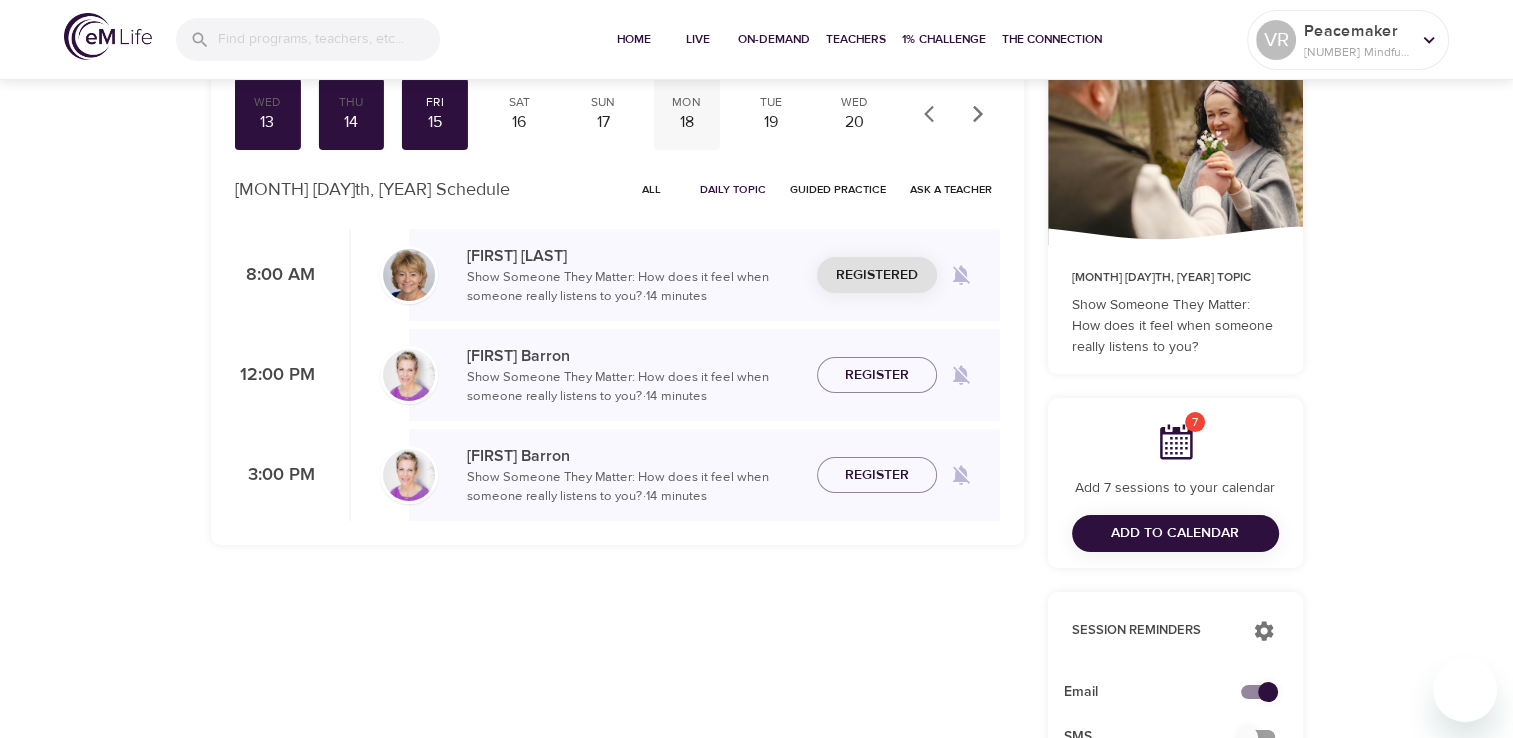 click on "18" at bounding box center [687, 122] 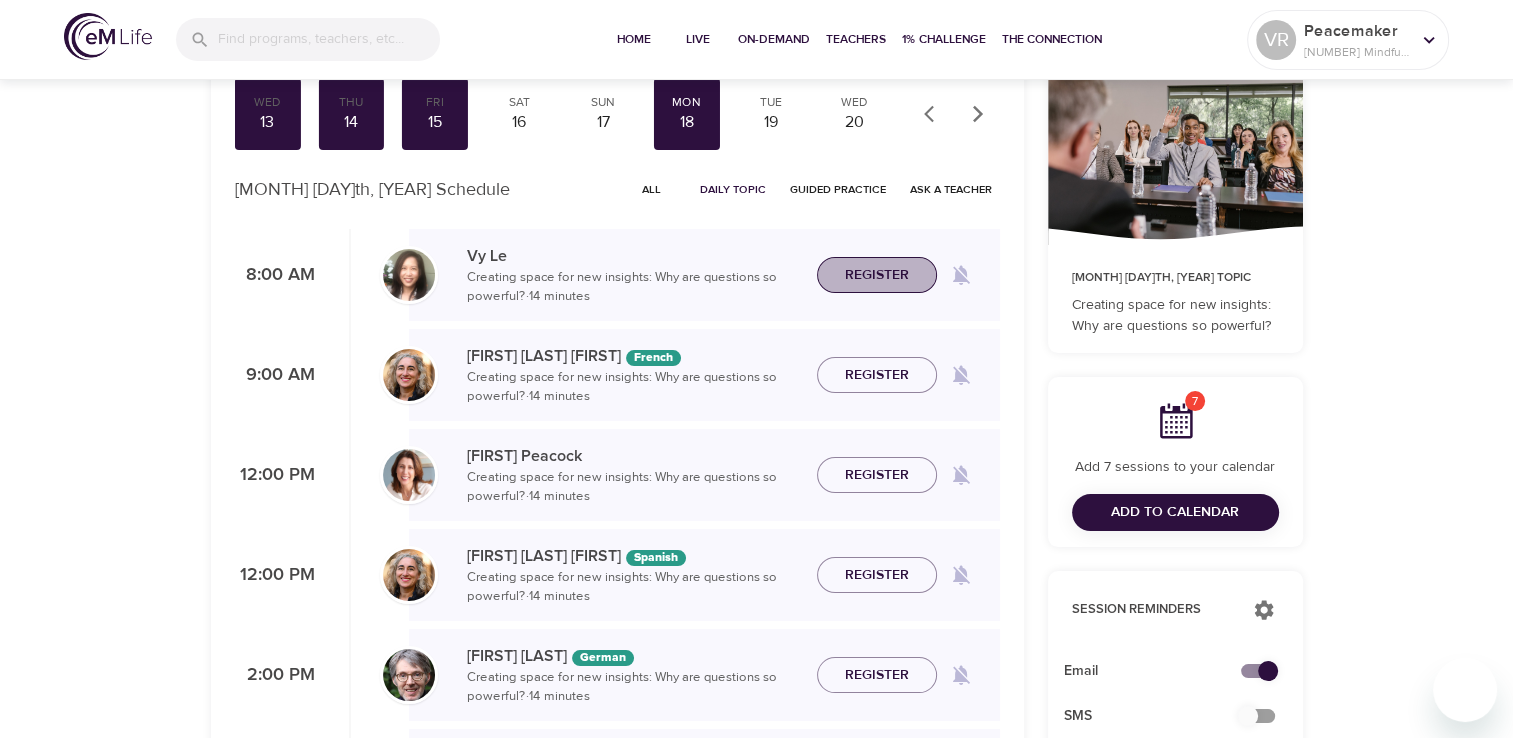 click on "Register" at bounding box center [877, 275] 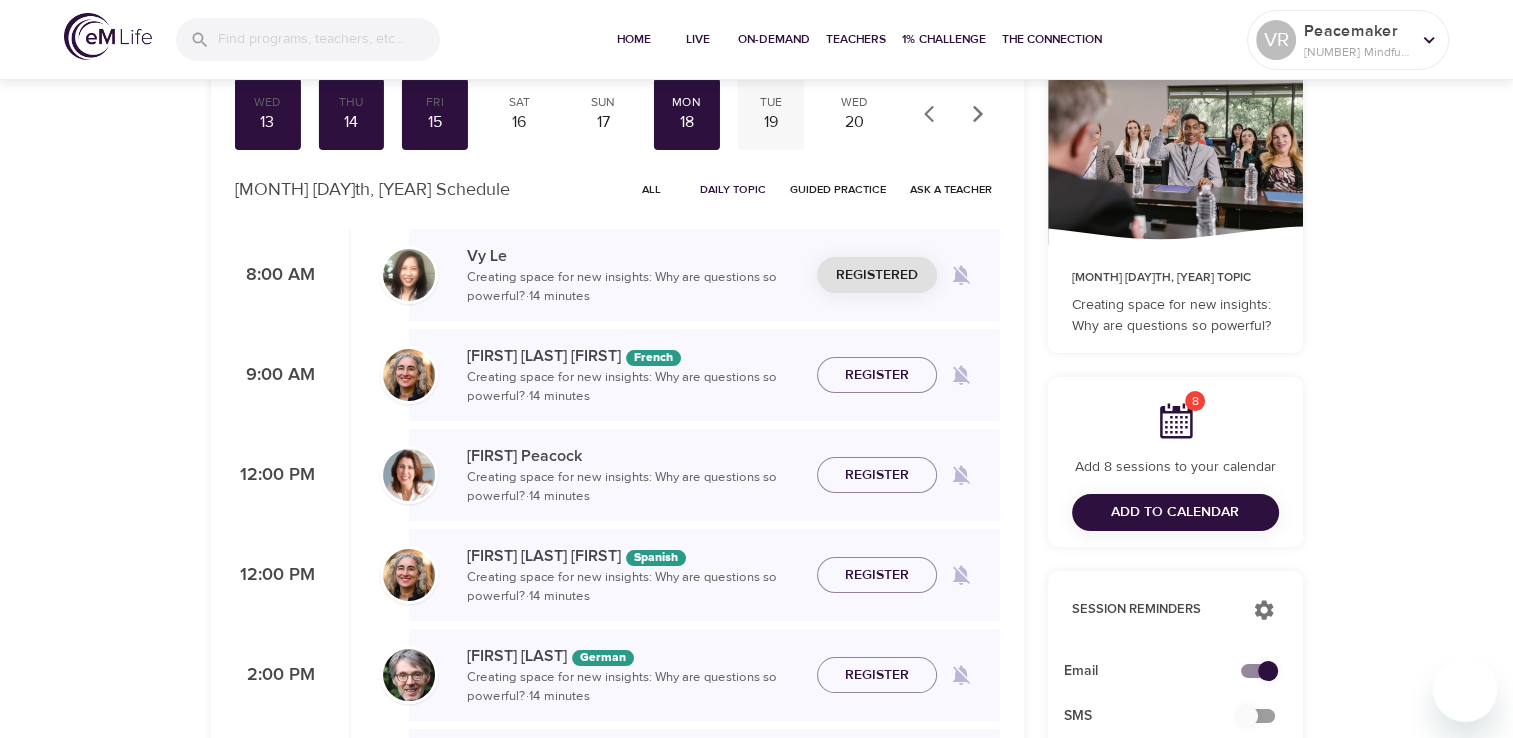 click on "19" at bounding box center (771, 122) 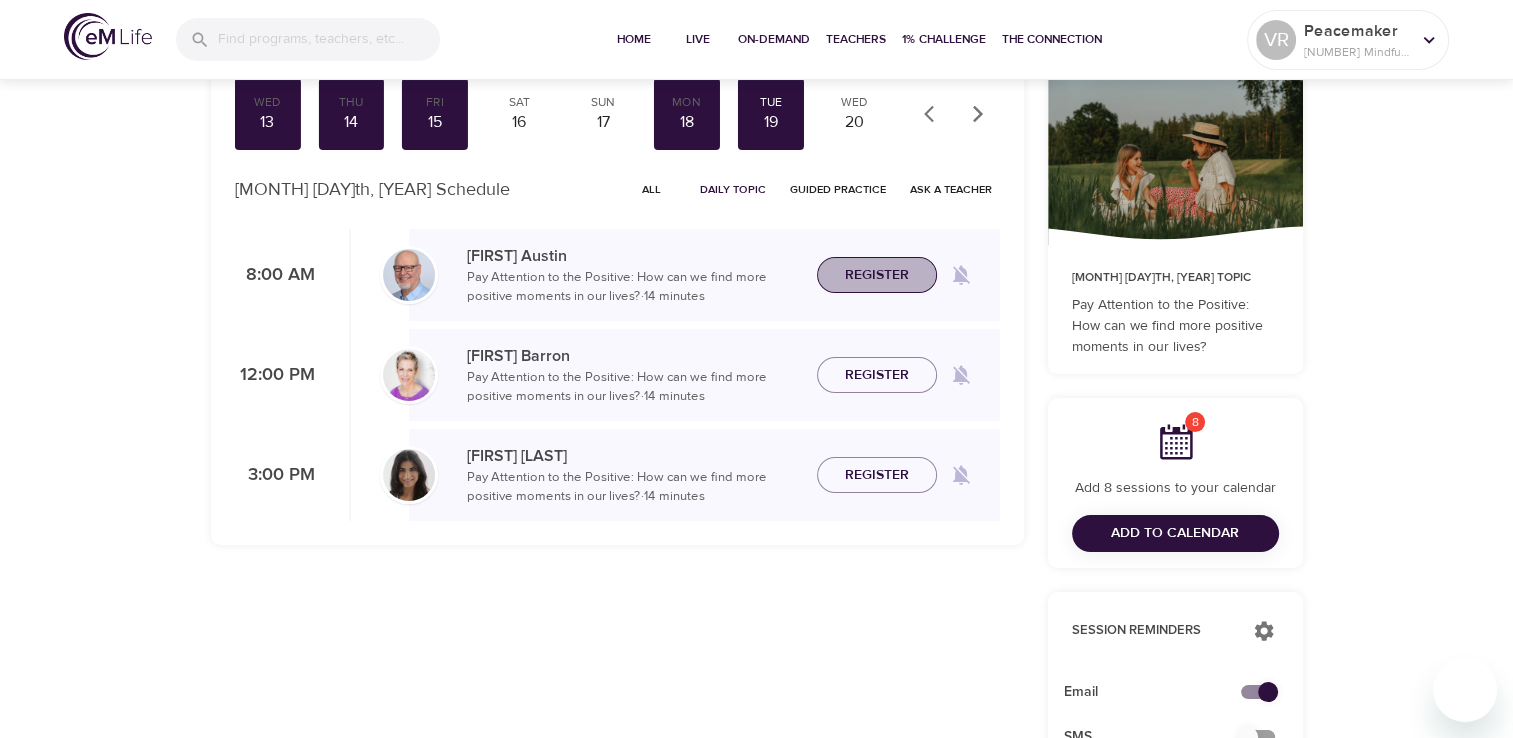 click on "Register" at bounding box center (877, 275) 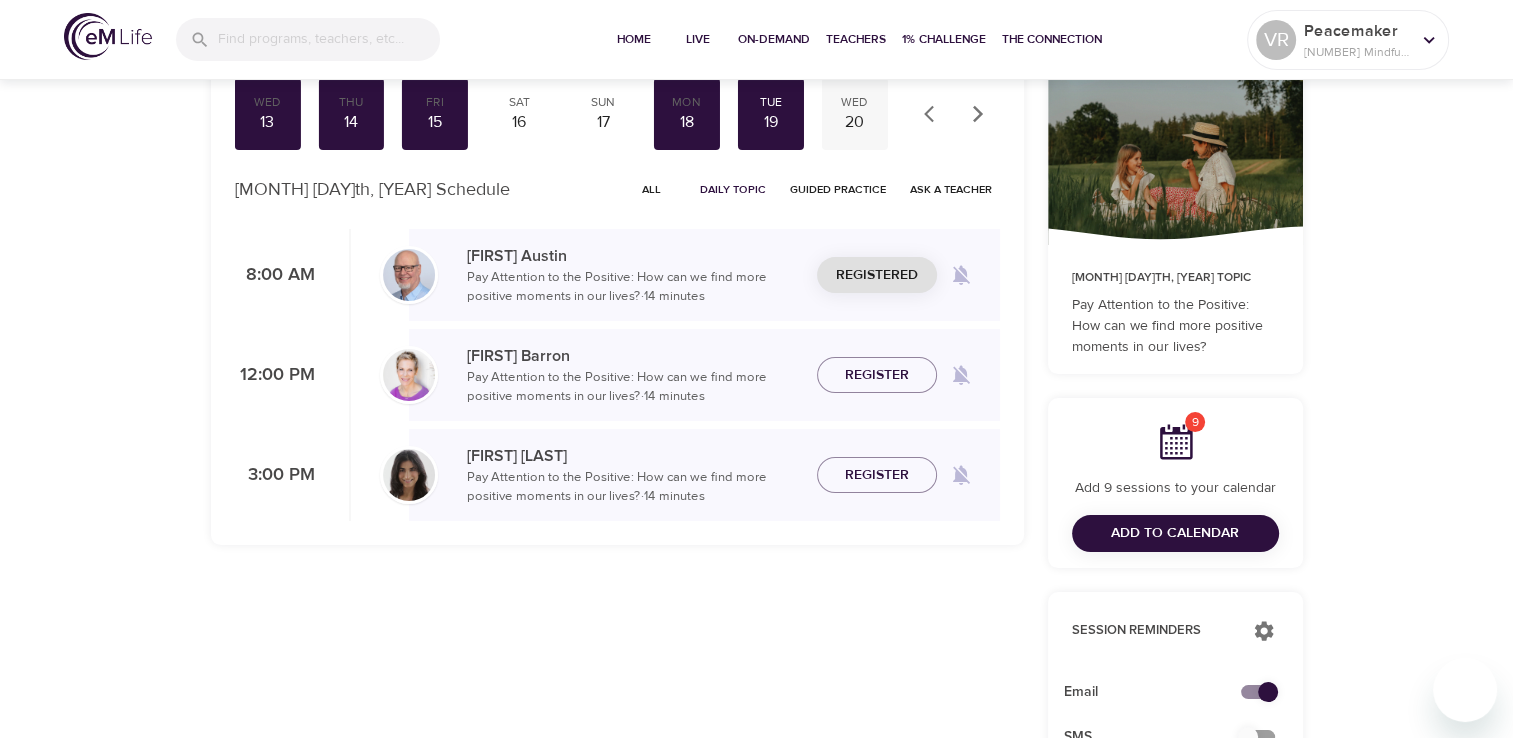 click on "Wed 20" at bounding box center [855, 114] 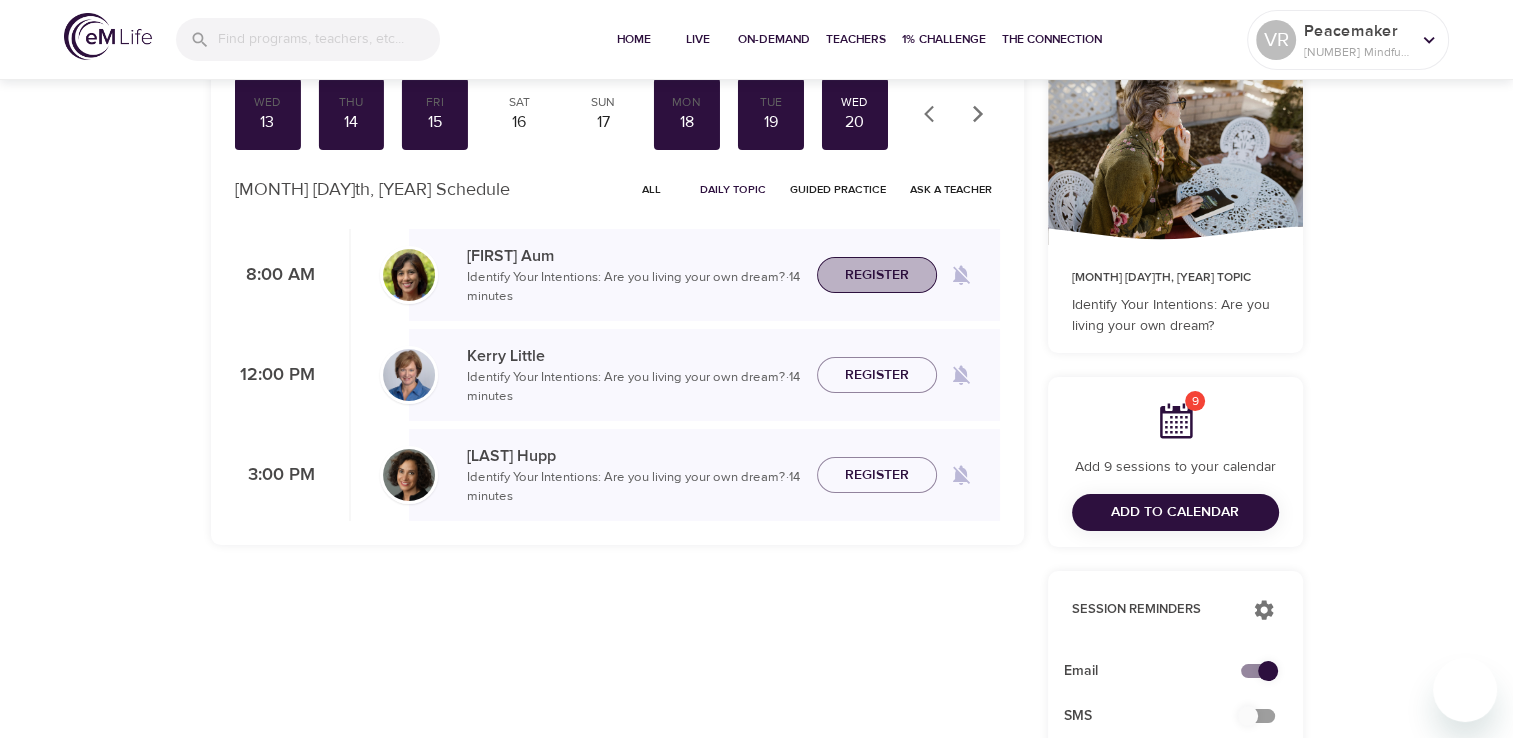 click on "Register" at bounding box center (877, 275) 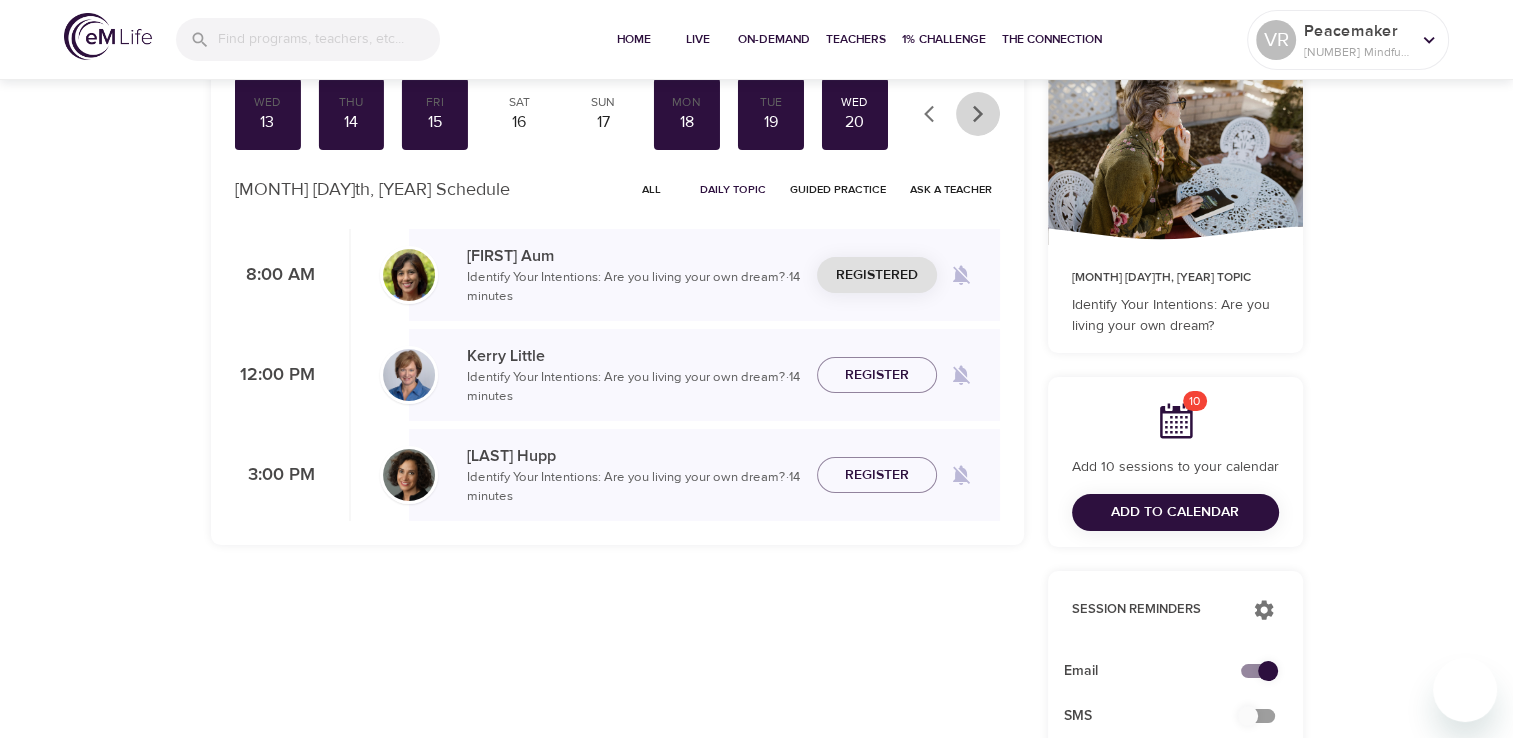 click 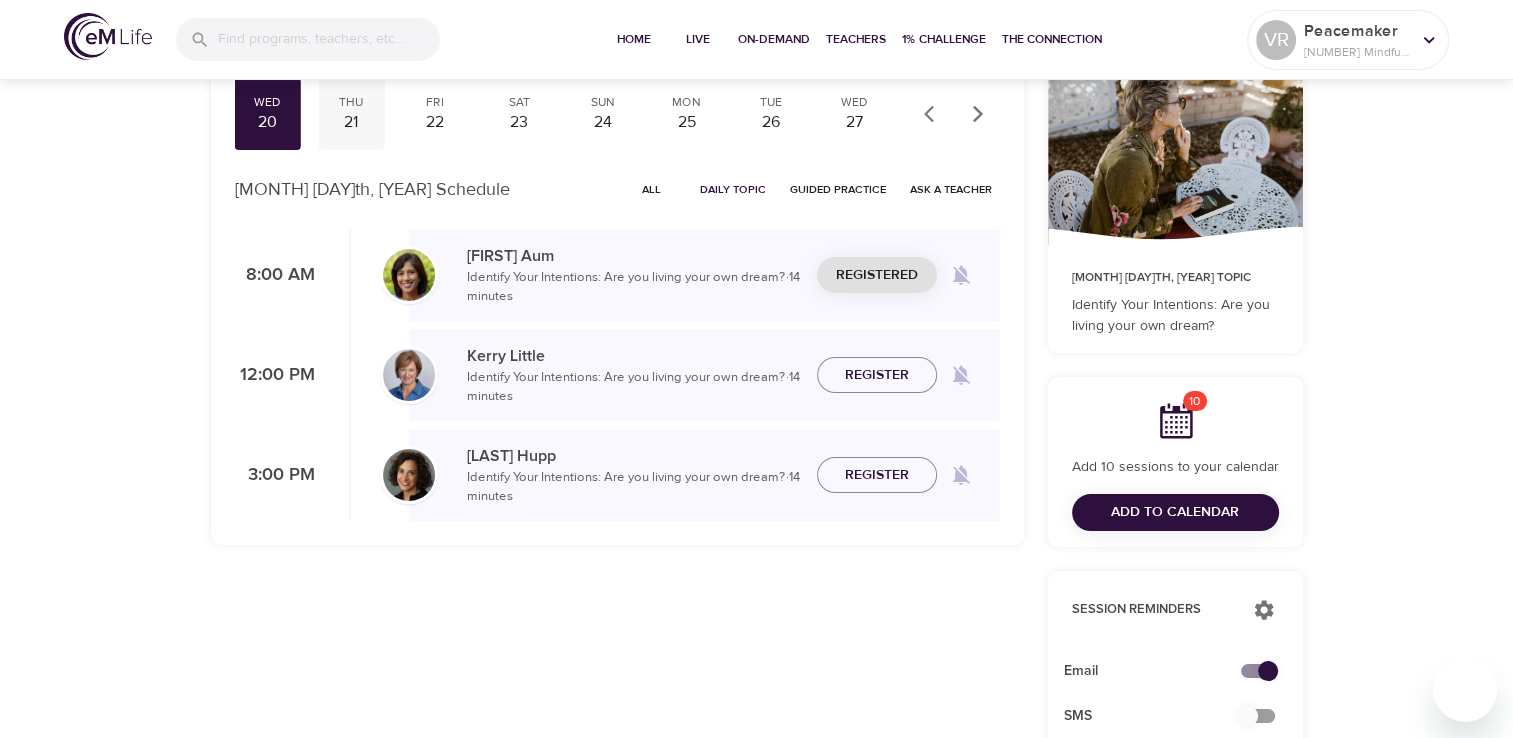 click on "21" at bounding box center (351, 122) 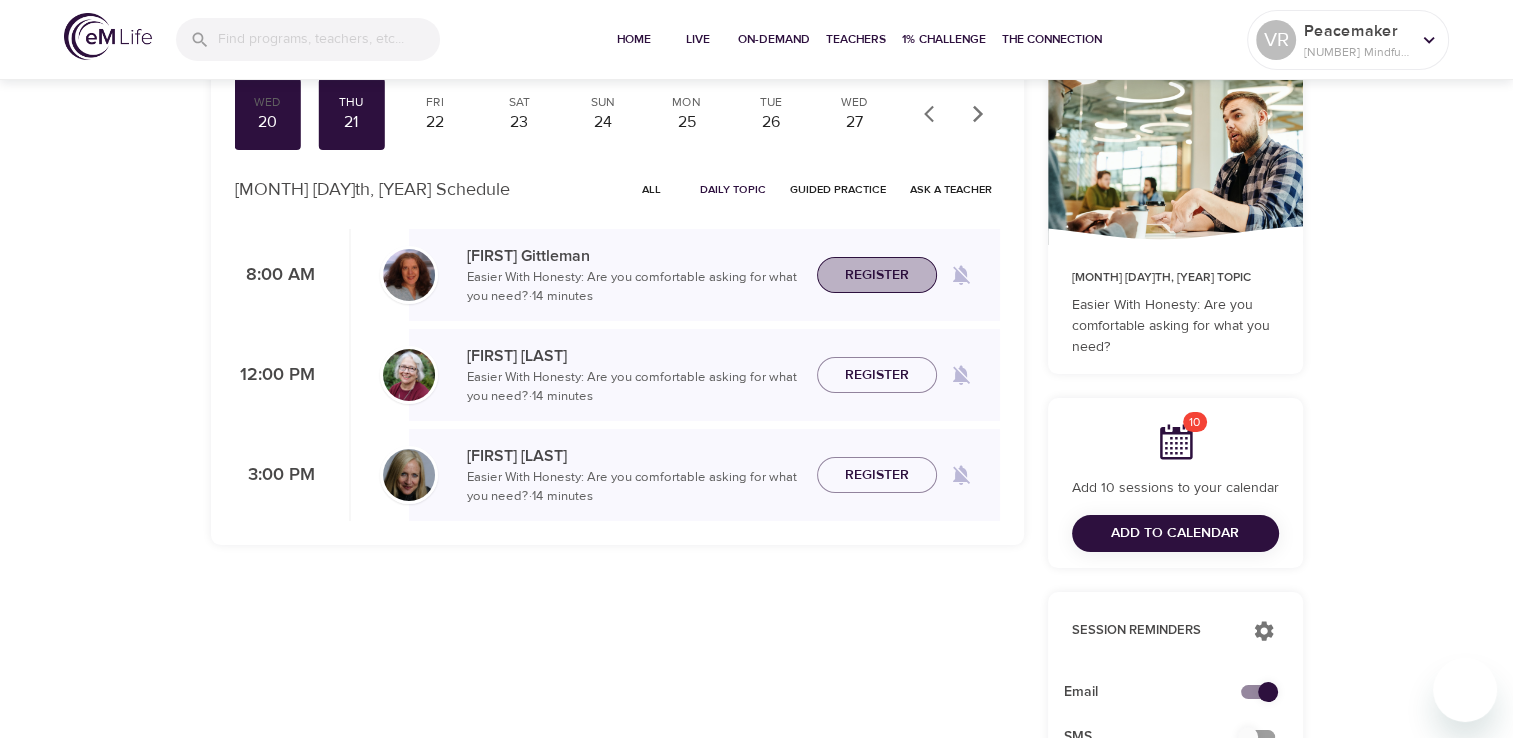 click on "Register" at bounding box center (877, 275) 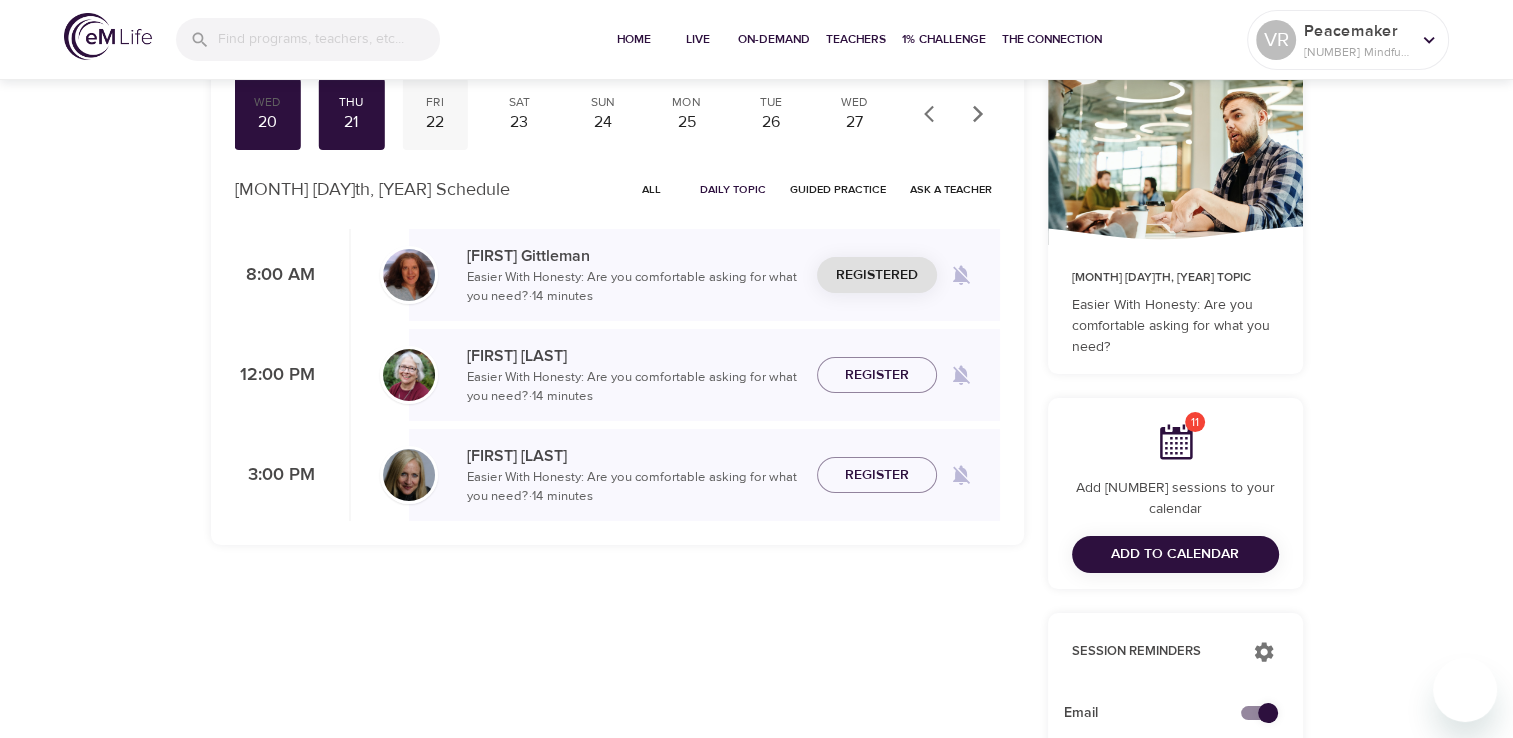 click on "22" at bounding box center [435, 122] 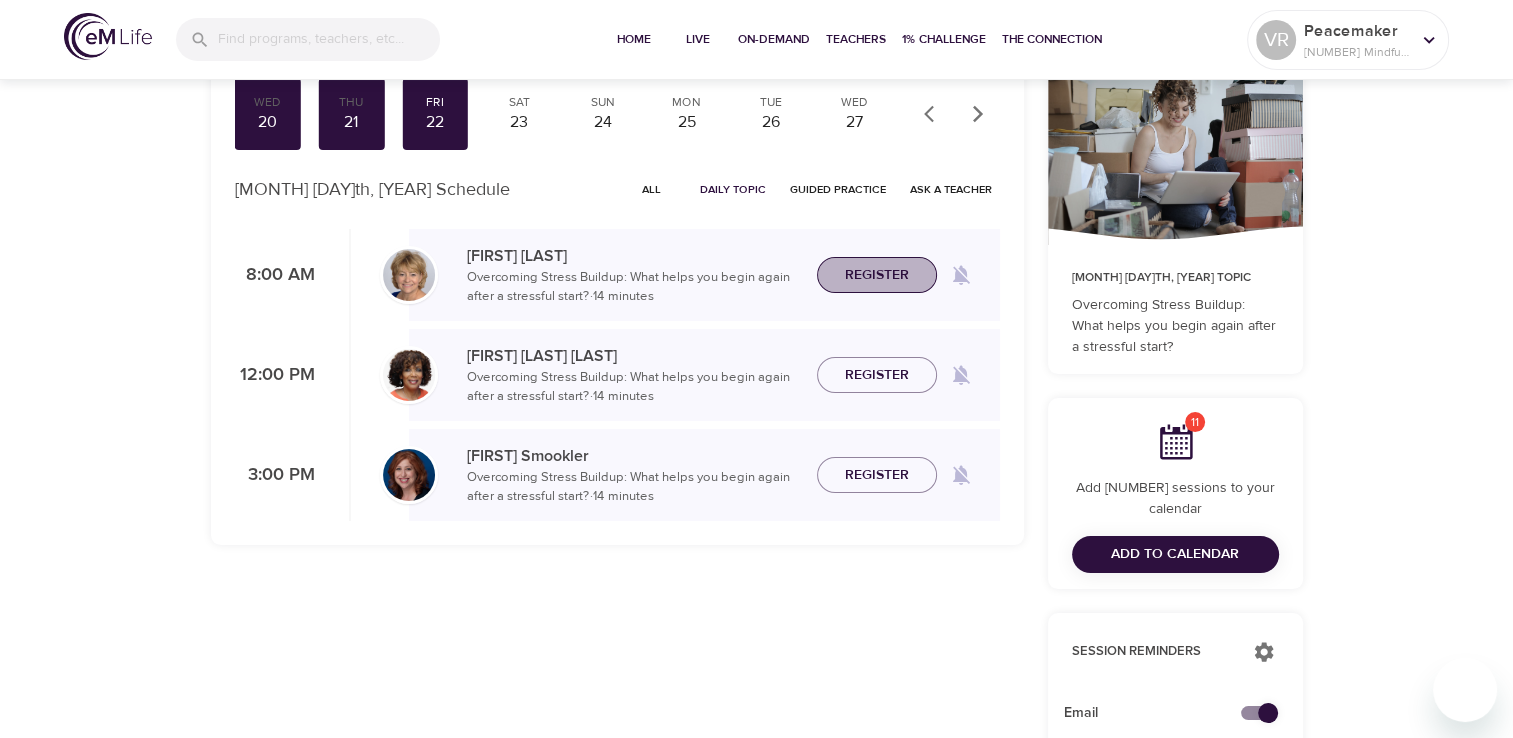 click on "Register" at bounding box center (877, 275) 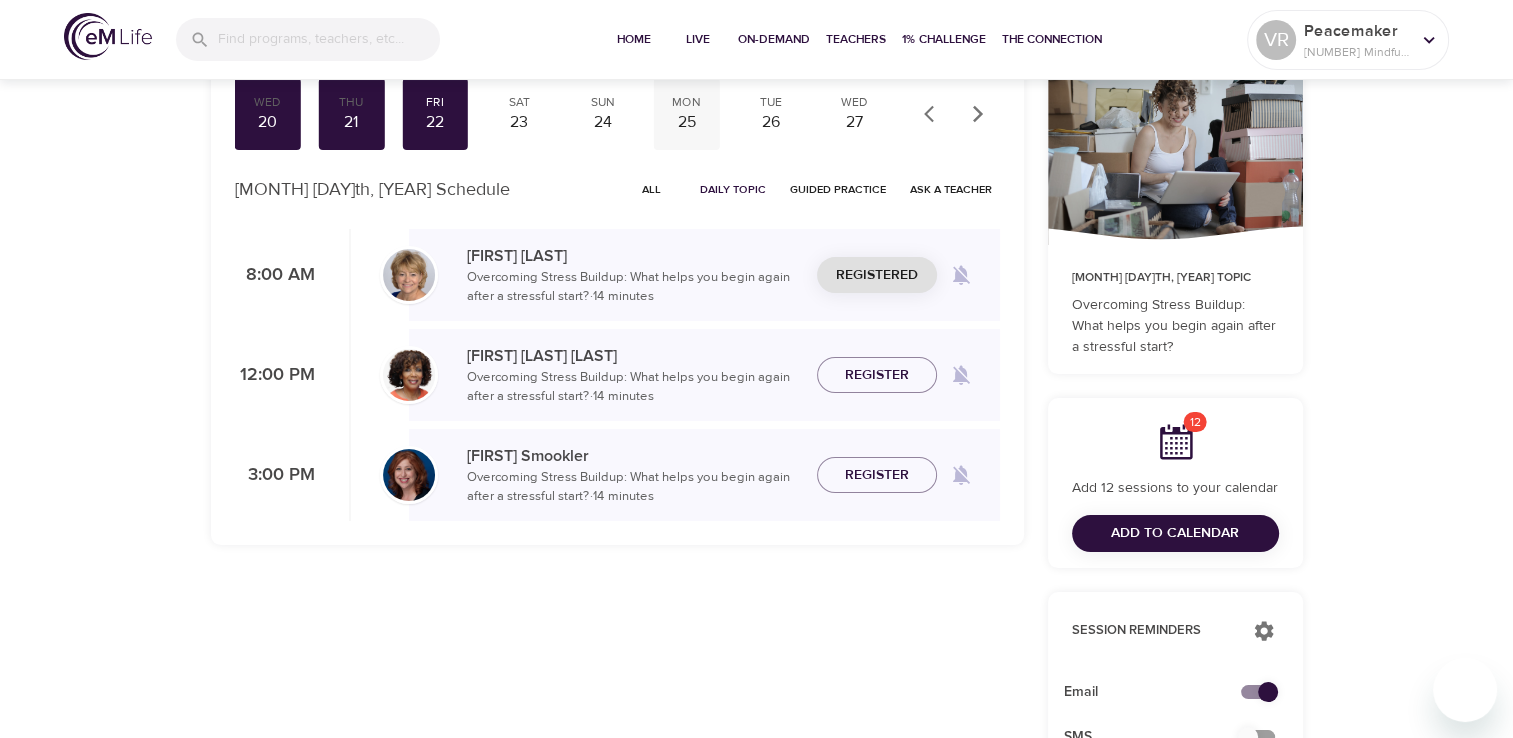 click on "25" at bounding box center [687, 122] 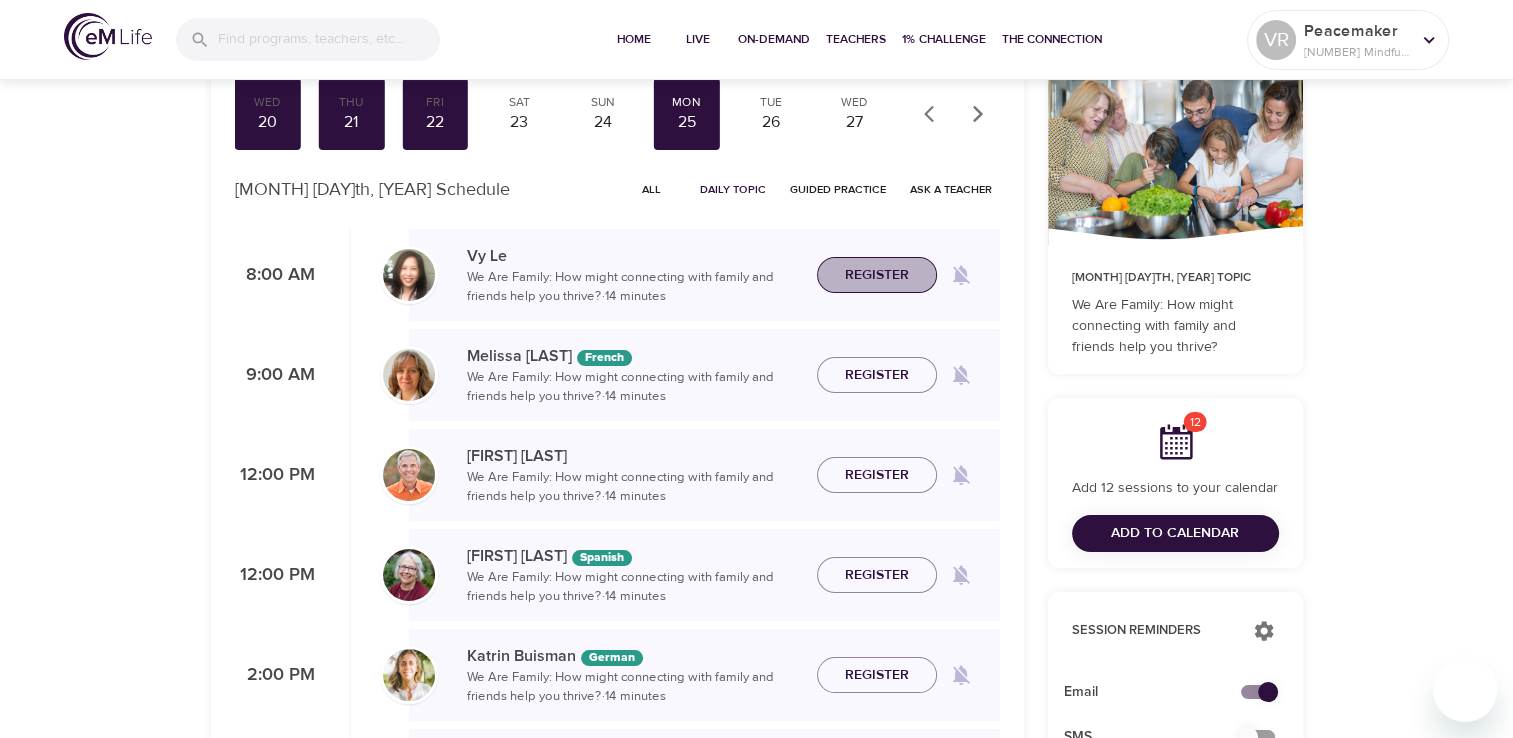 click on "Register" at bounding box center [877, 275] 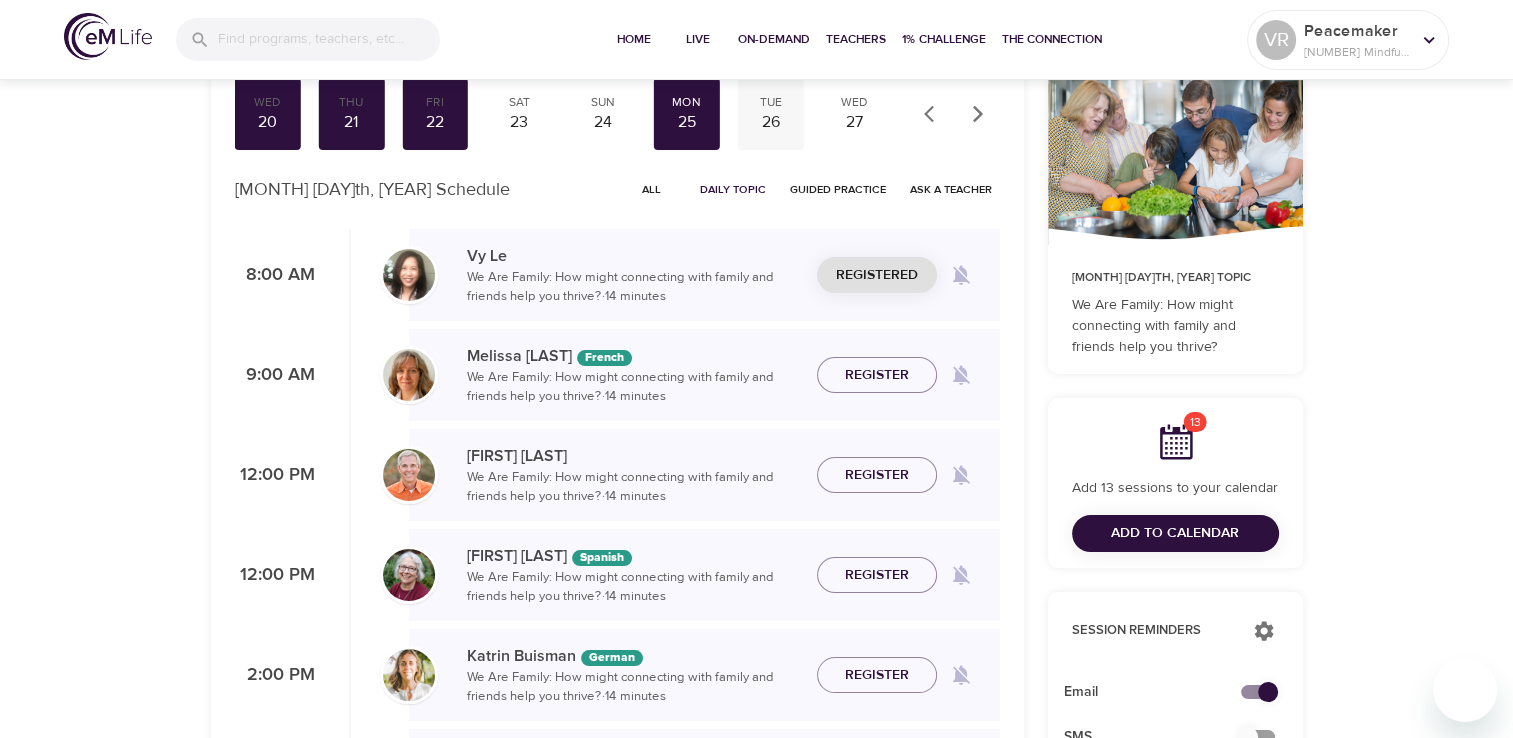 click on "26" at bounding box center (771, 122) 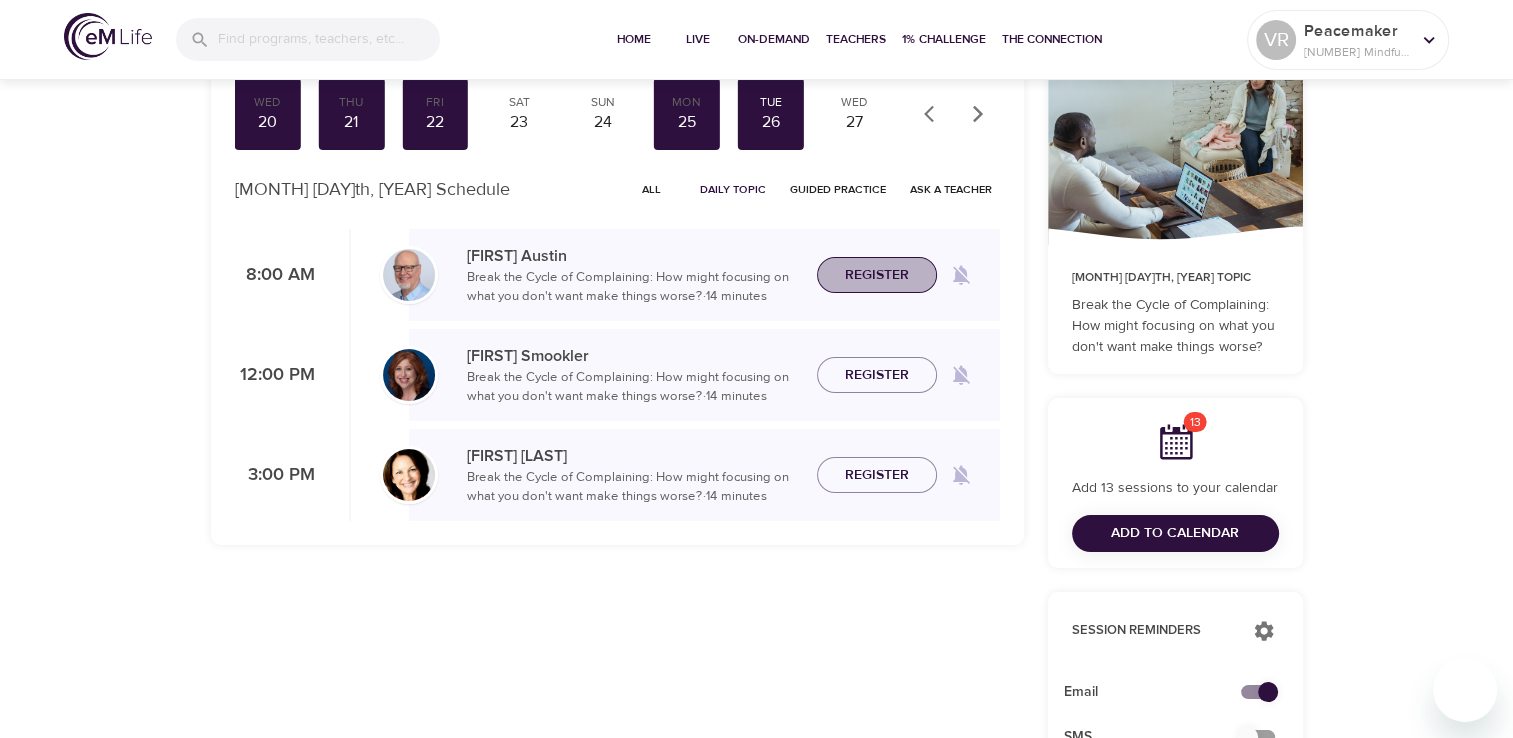 click on "Register" at bounding box center (877, 275) 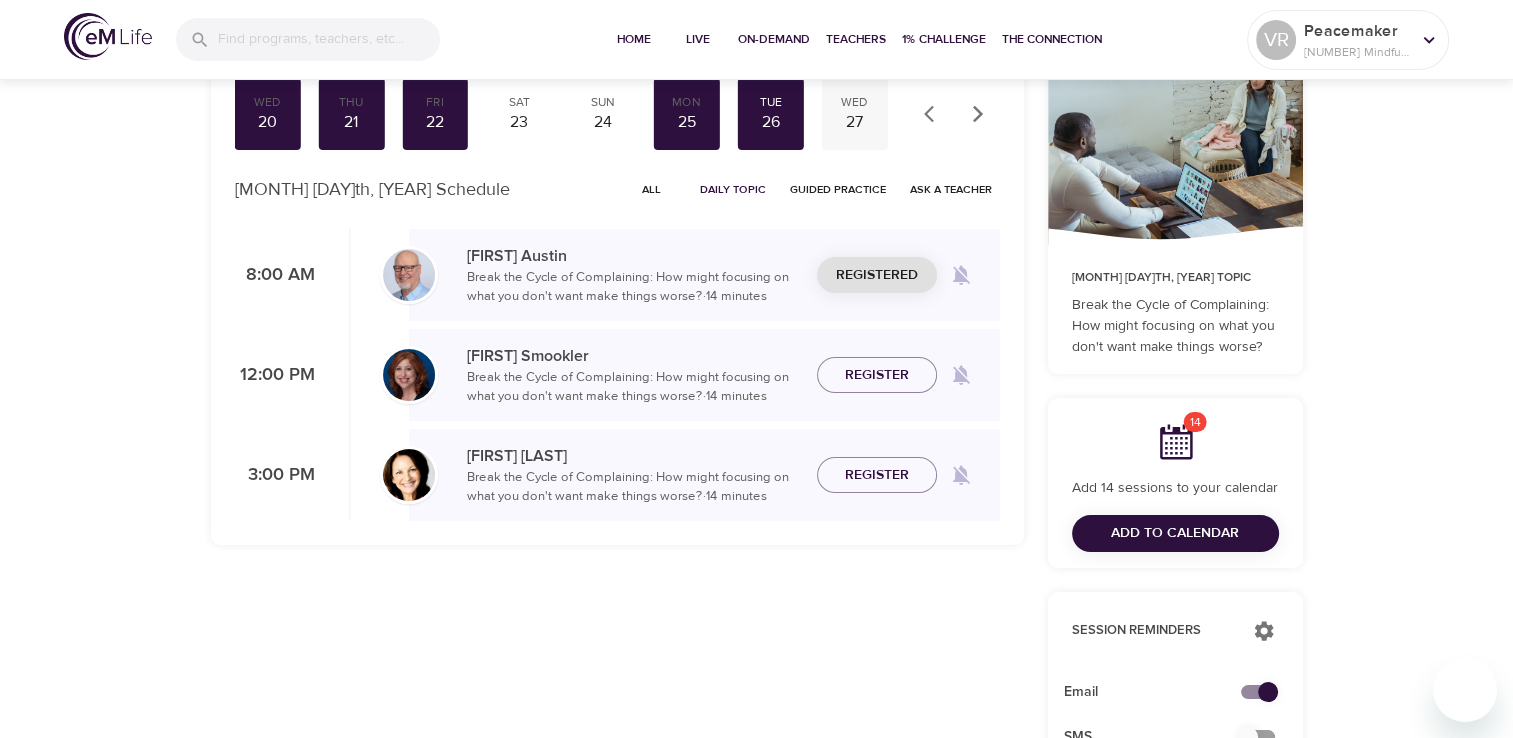 click on "Wed 27" at bounding box center (855, 114) 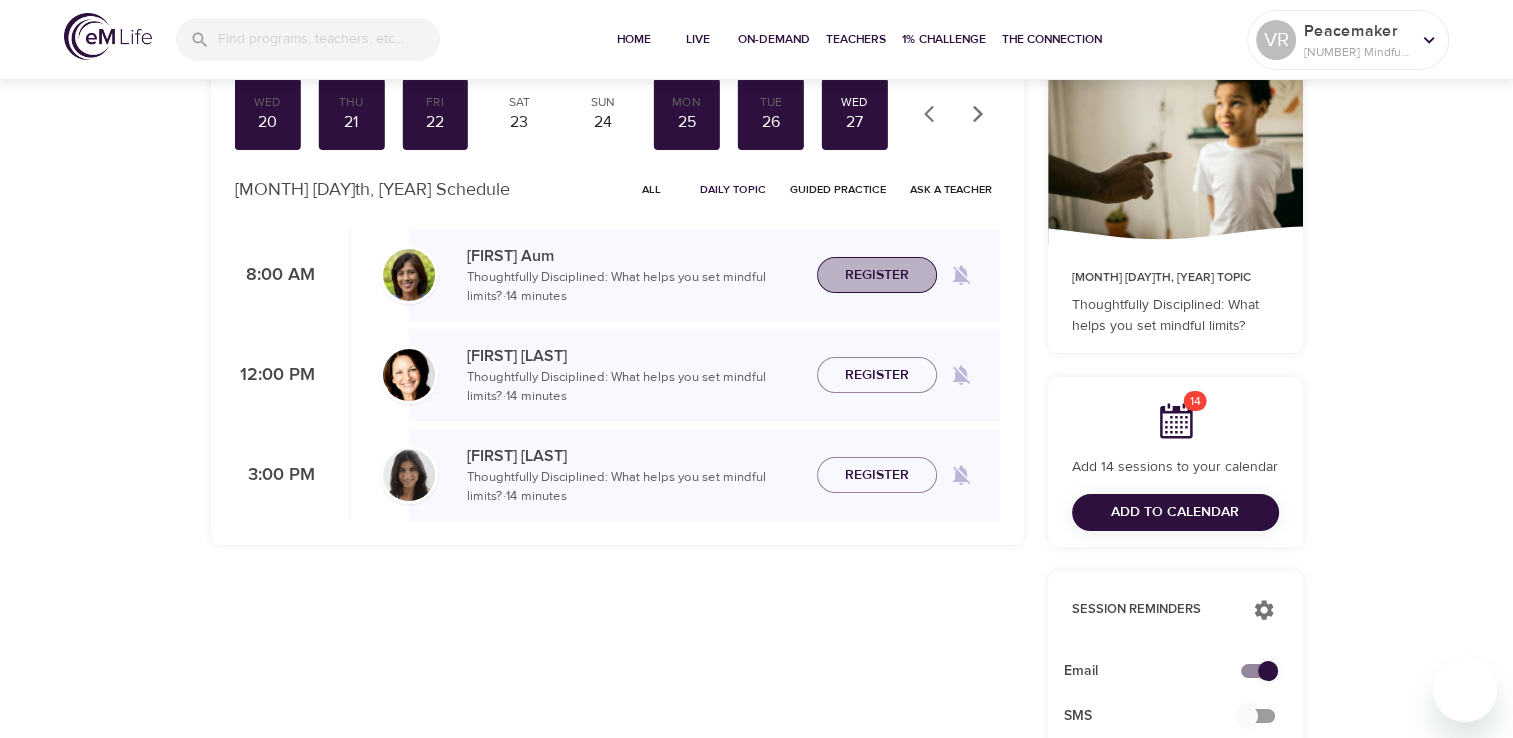 click on "Register" at bounding box center [877, 275] 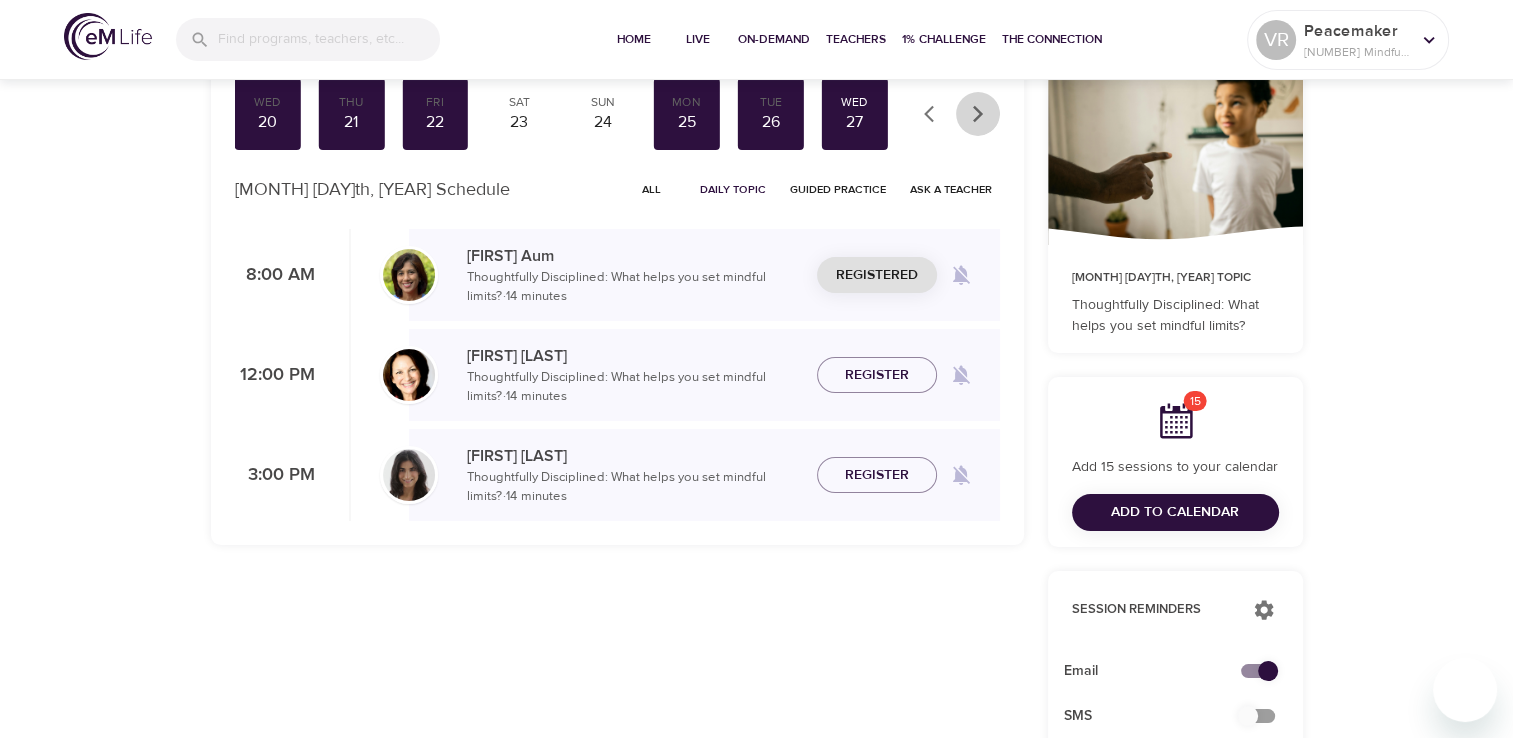 click 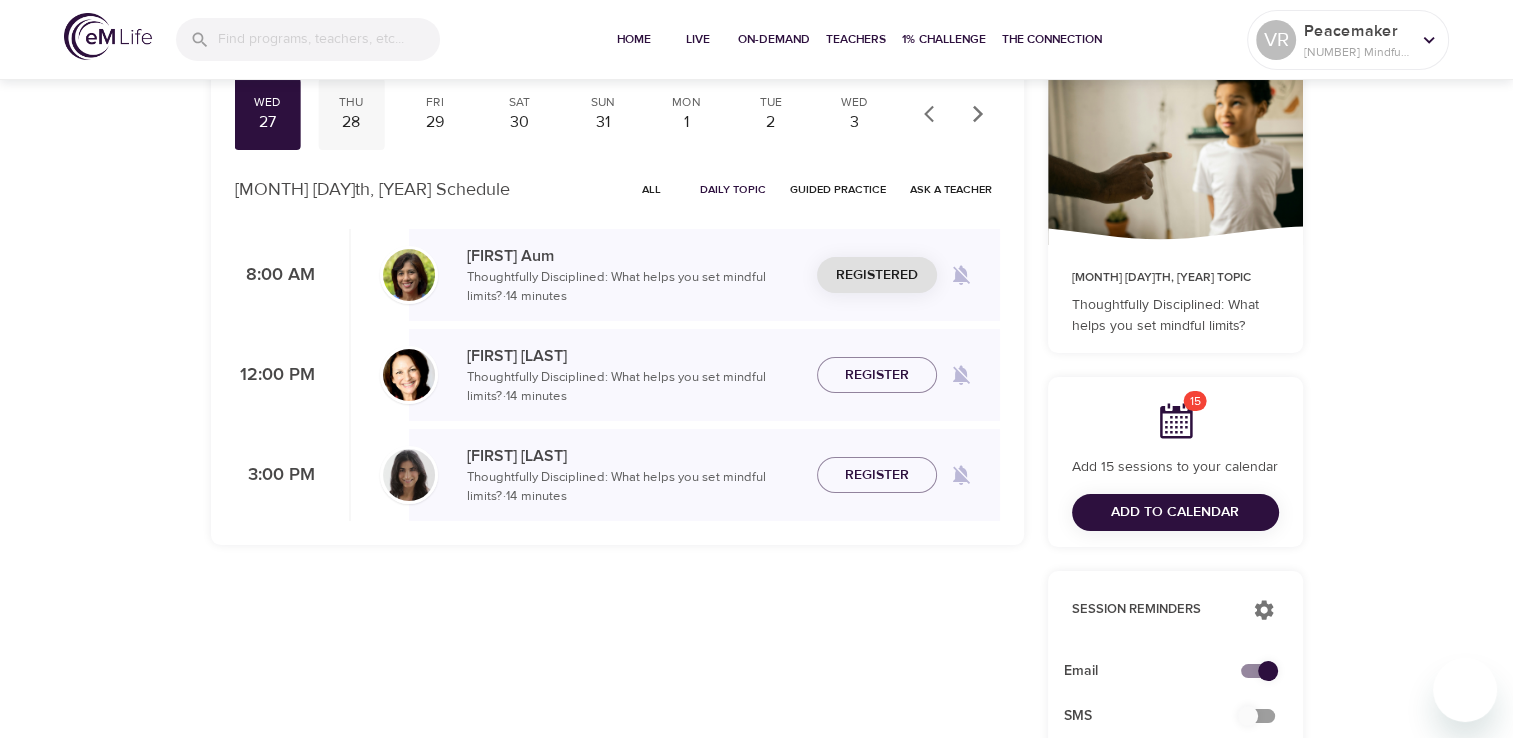 click on "28" at bounding box center (351, 122) 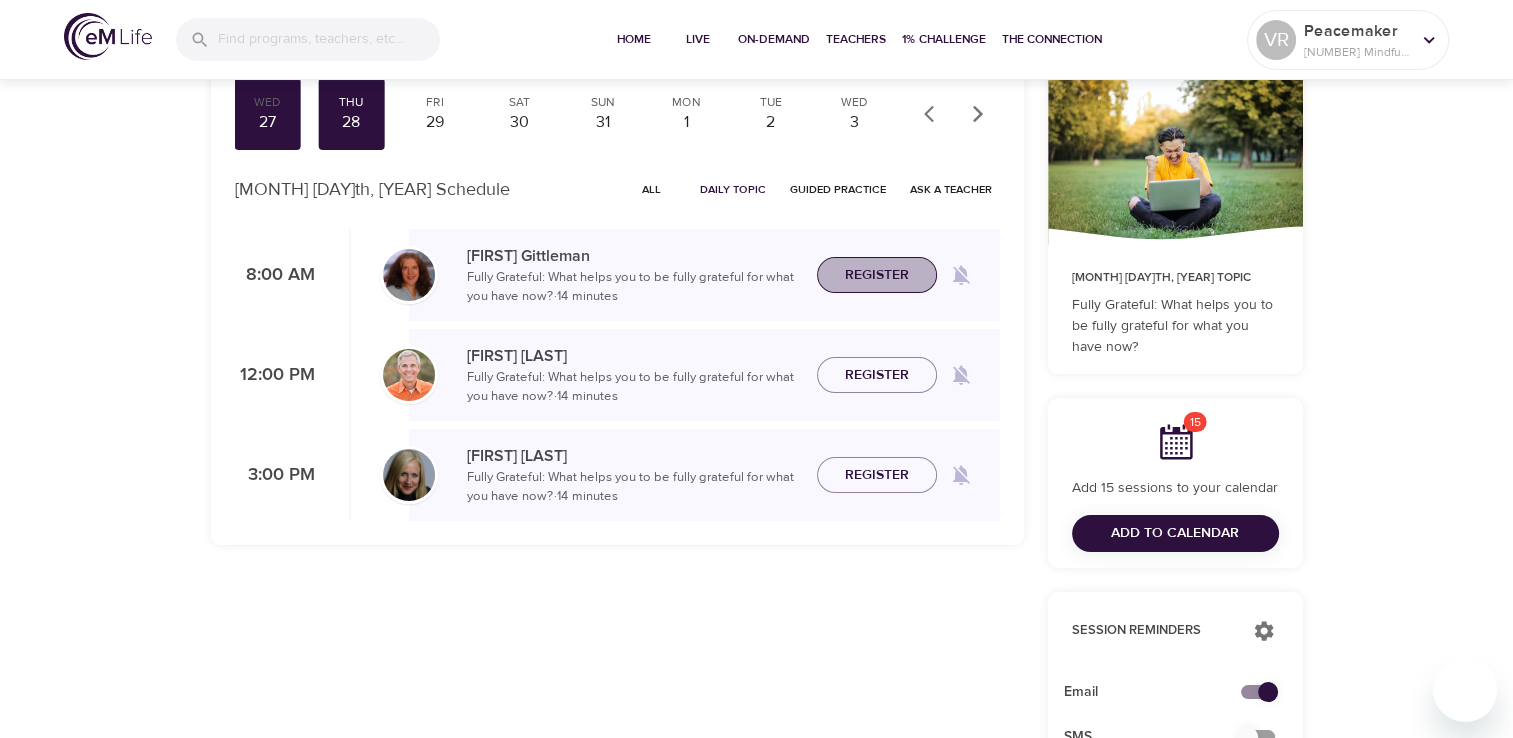 click on "Register" at bounding box center [877, 275] 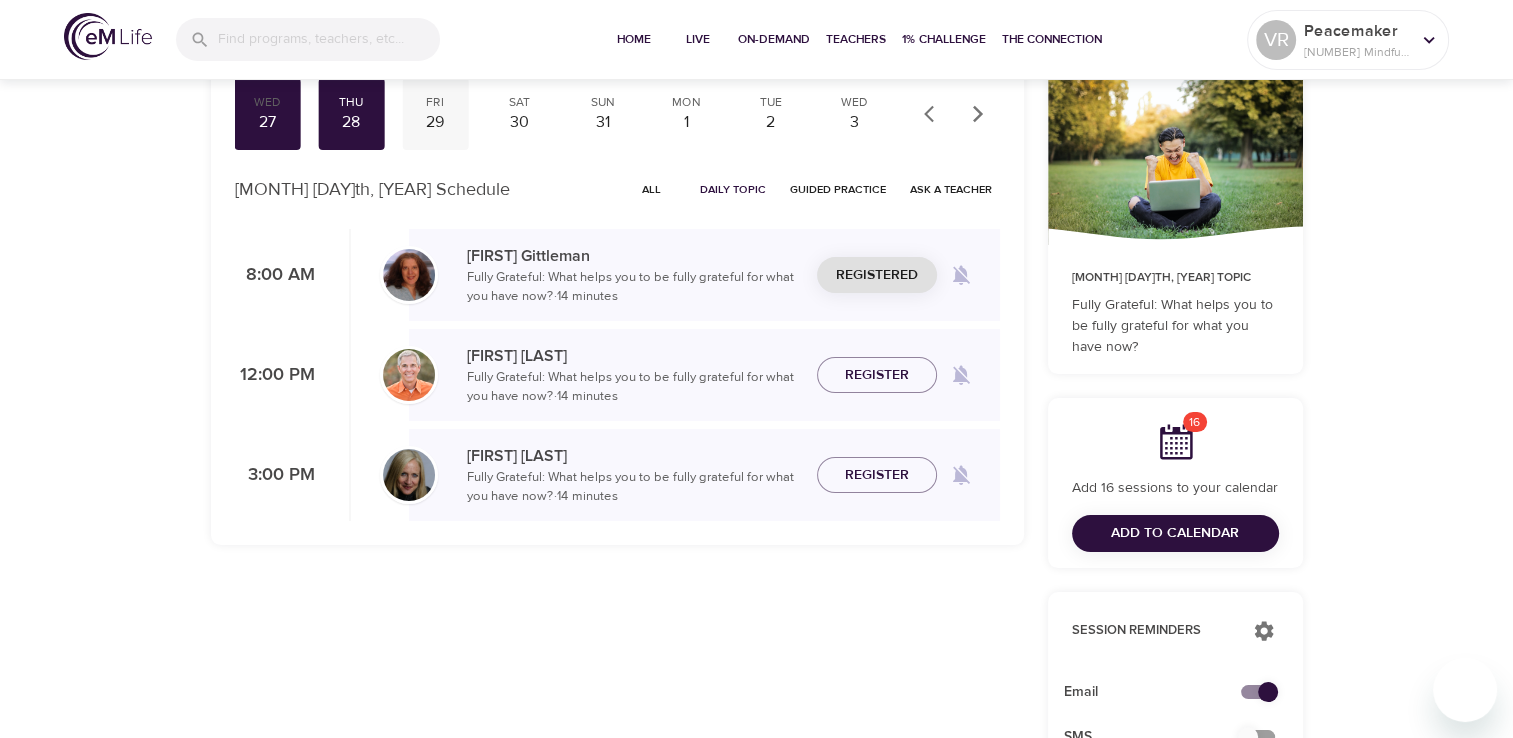 click on "Fri 29" at bounding box center [435, 114] 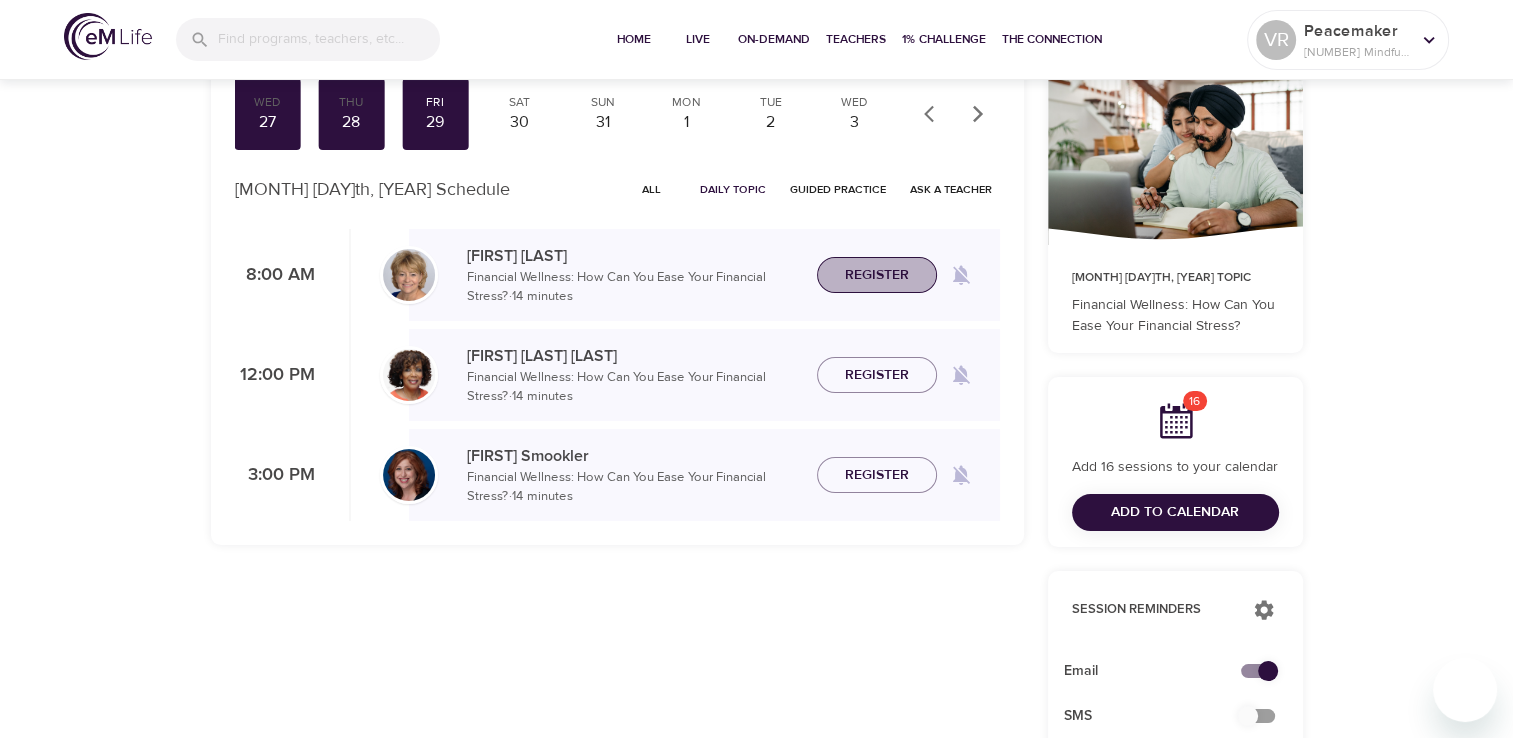 click on "Register" at bounding box center (877, 275) 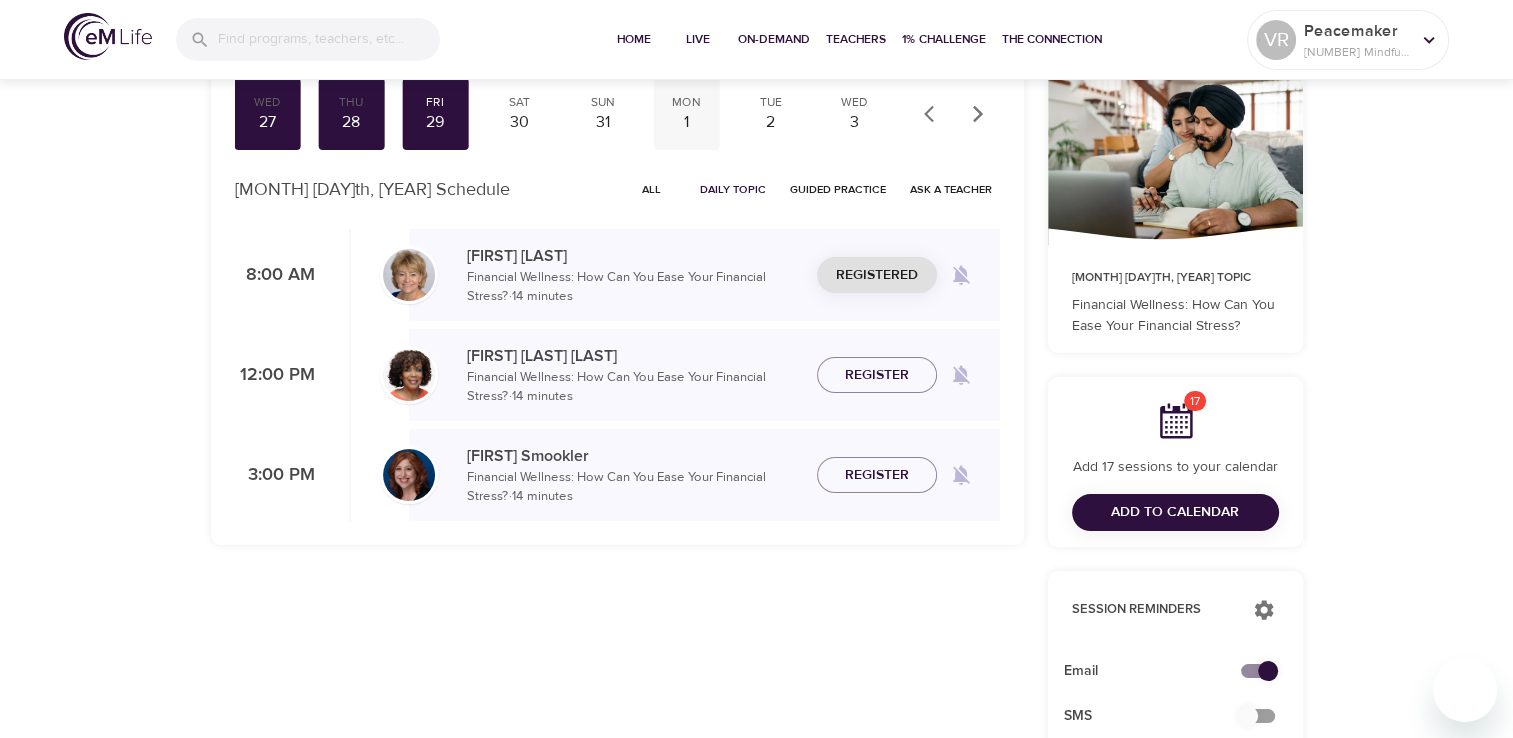 click on "1" at bounding box center (687, 122) 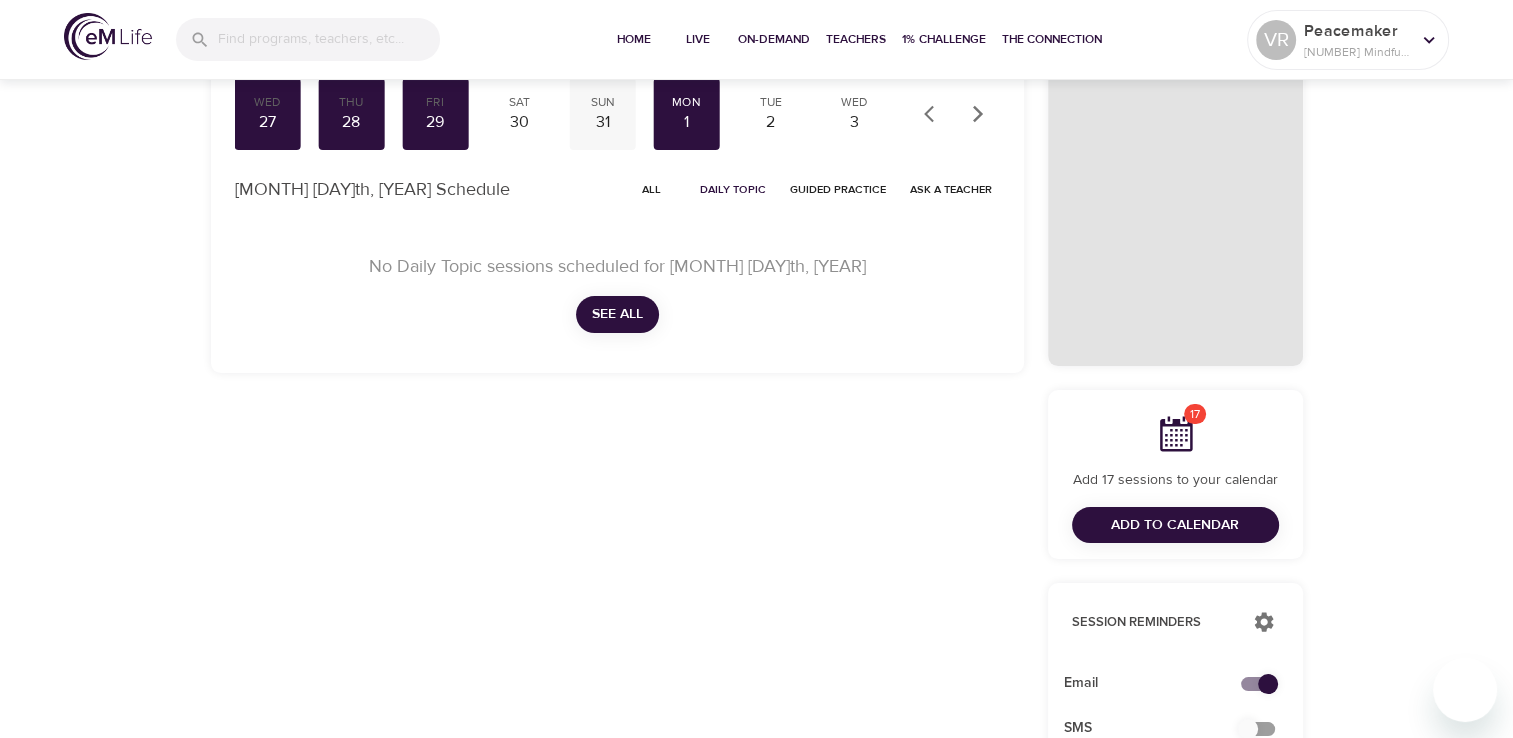 click on "31" at bounding box center [603, 122] 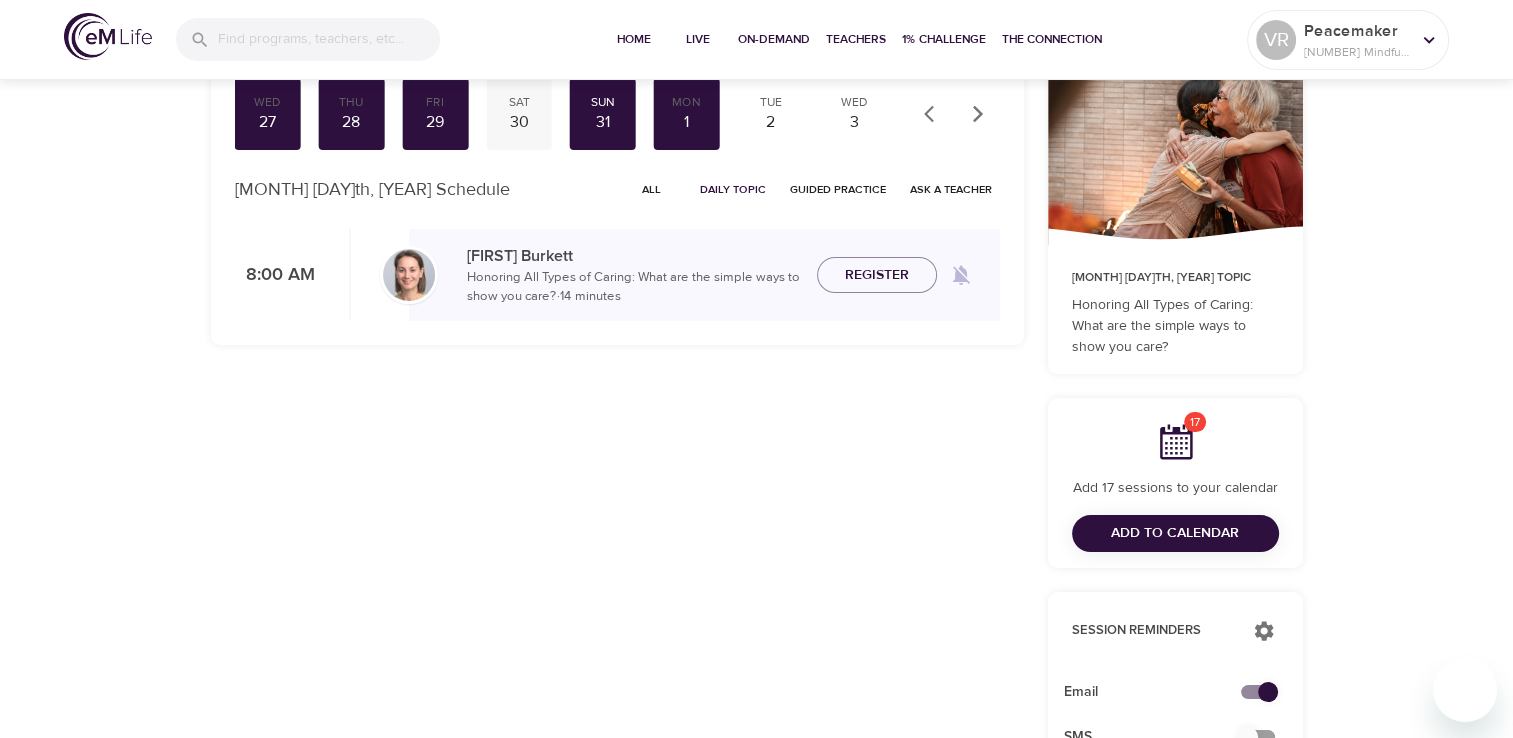 click on "Sat" at bounding box center [519, 102] 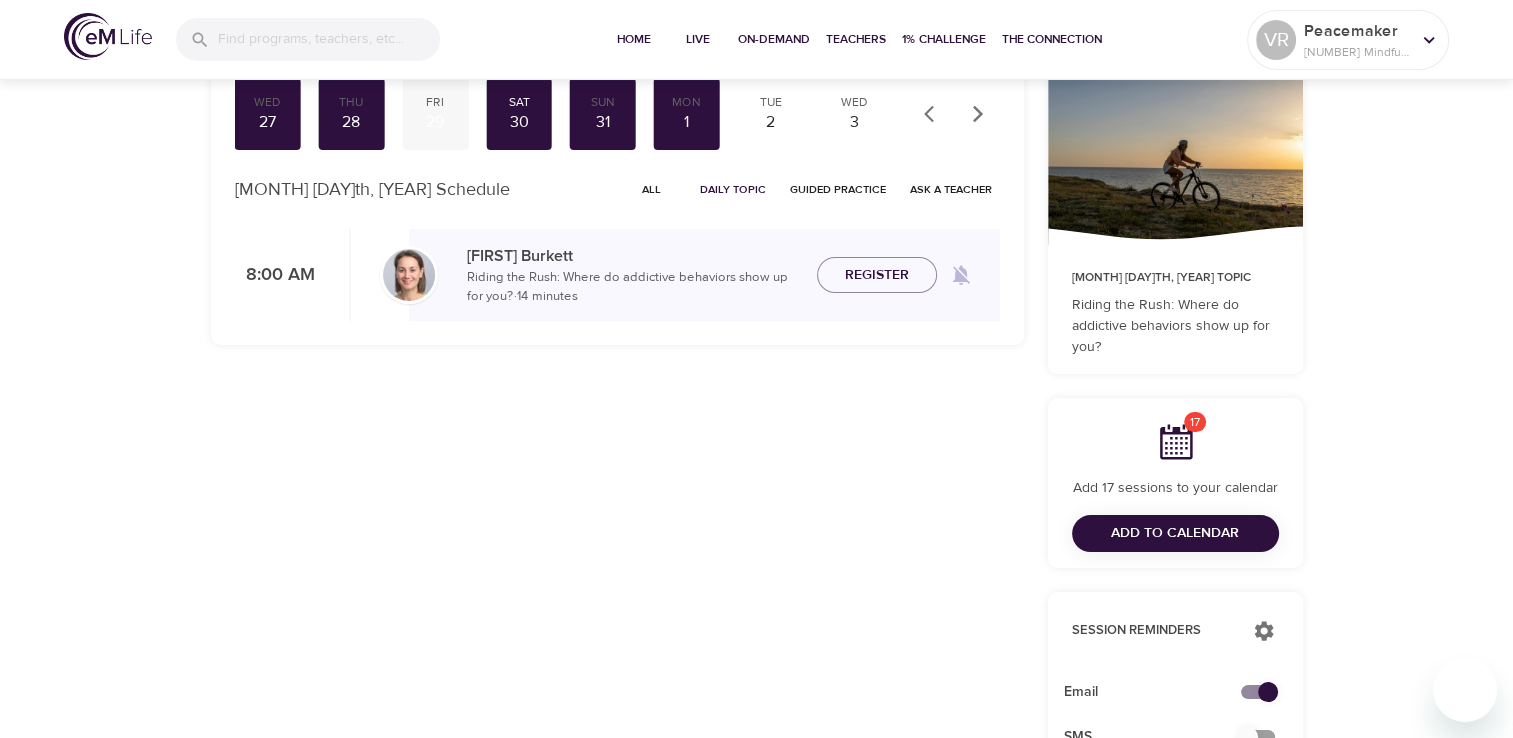 click on "29" at bounding box center (435, 122) 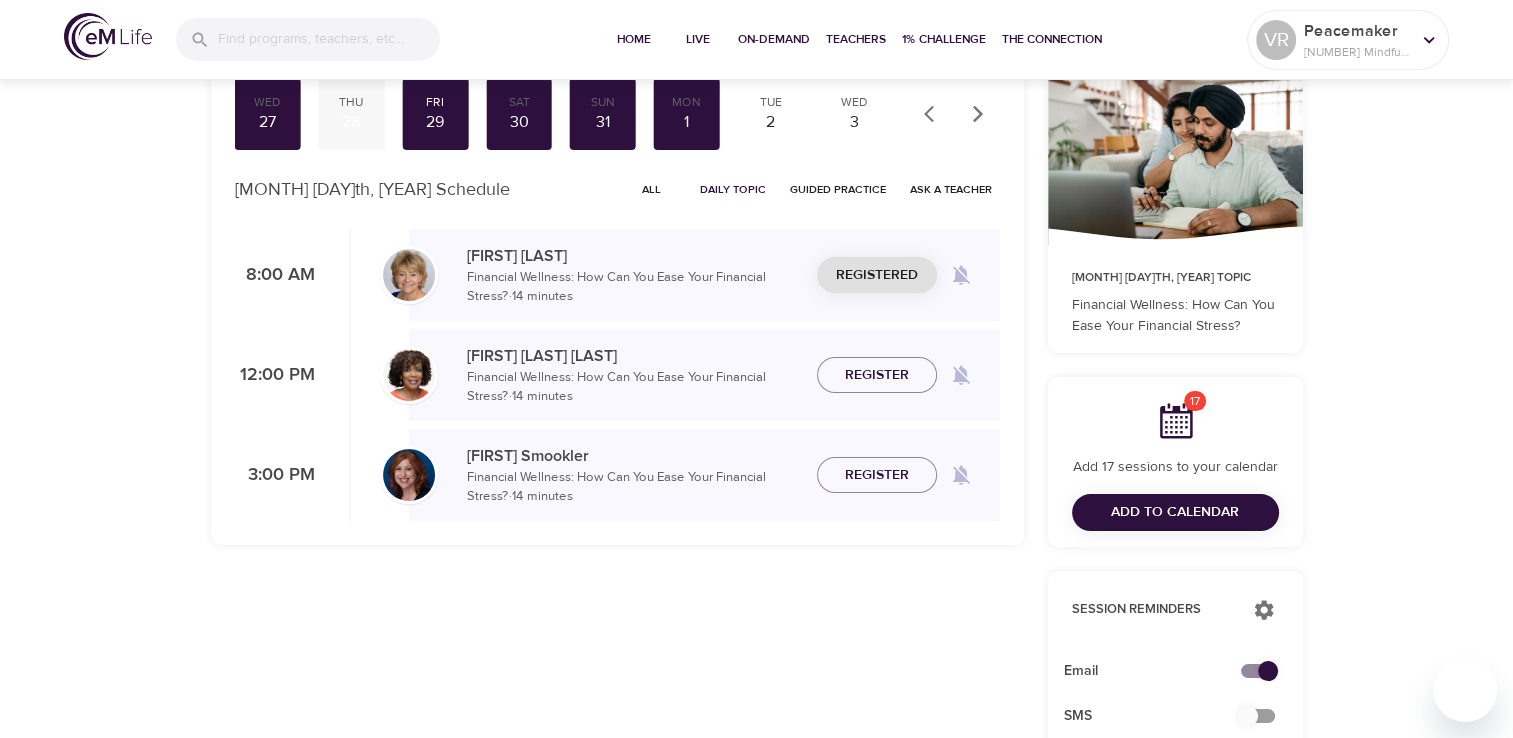 click on "28" at bounding box center [351, 122] 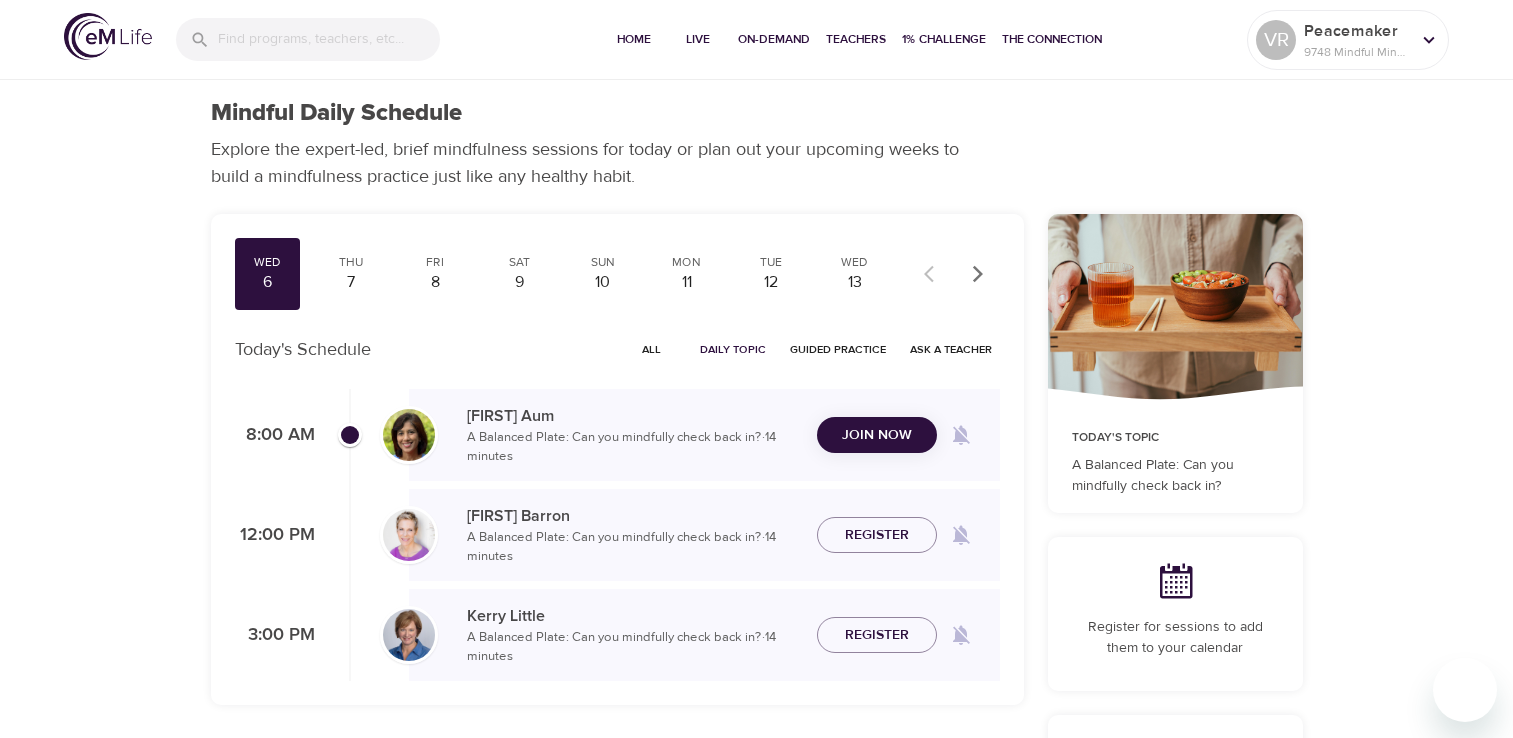 scroll, scrollTop: 0, scrollLeft: 0, axis: both 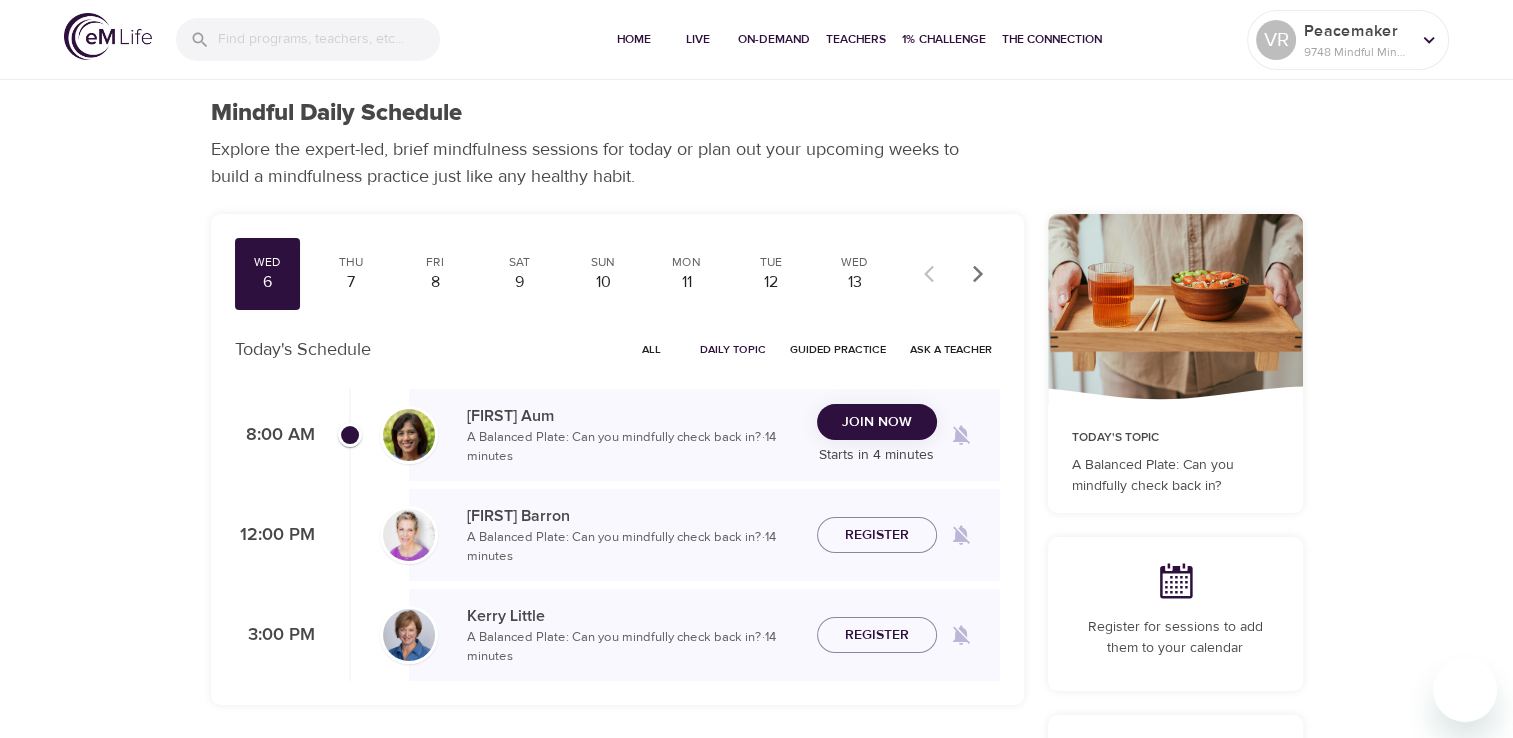 click on "Join Now" at bounding box center [877, 422] 